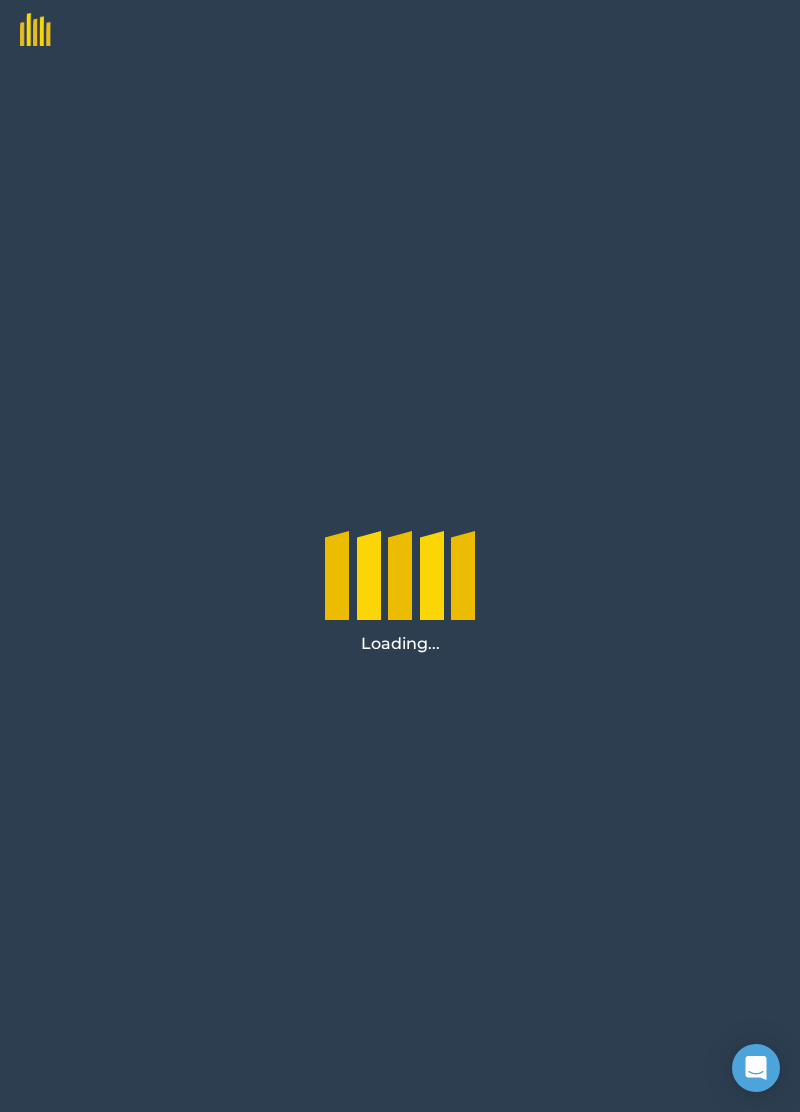 scroll, scrollTop: 0, scrollLeft: 0, axis: both 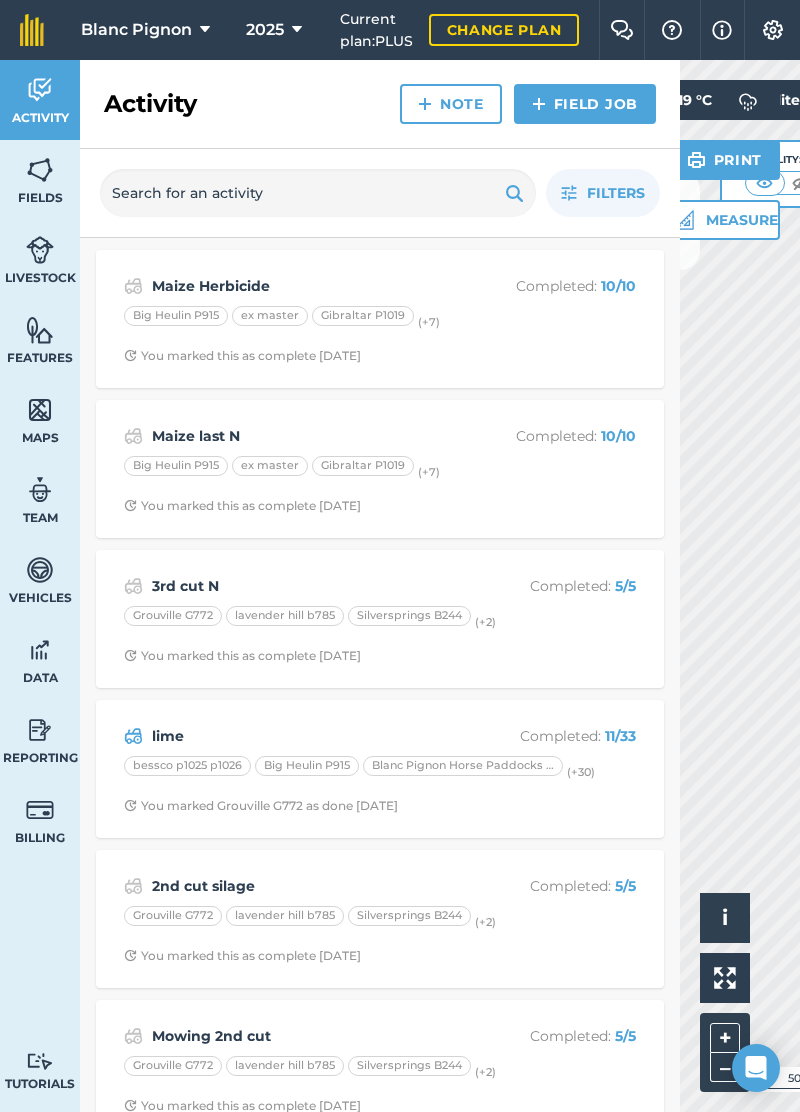 click at bounding box center [514, 193] 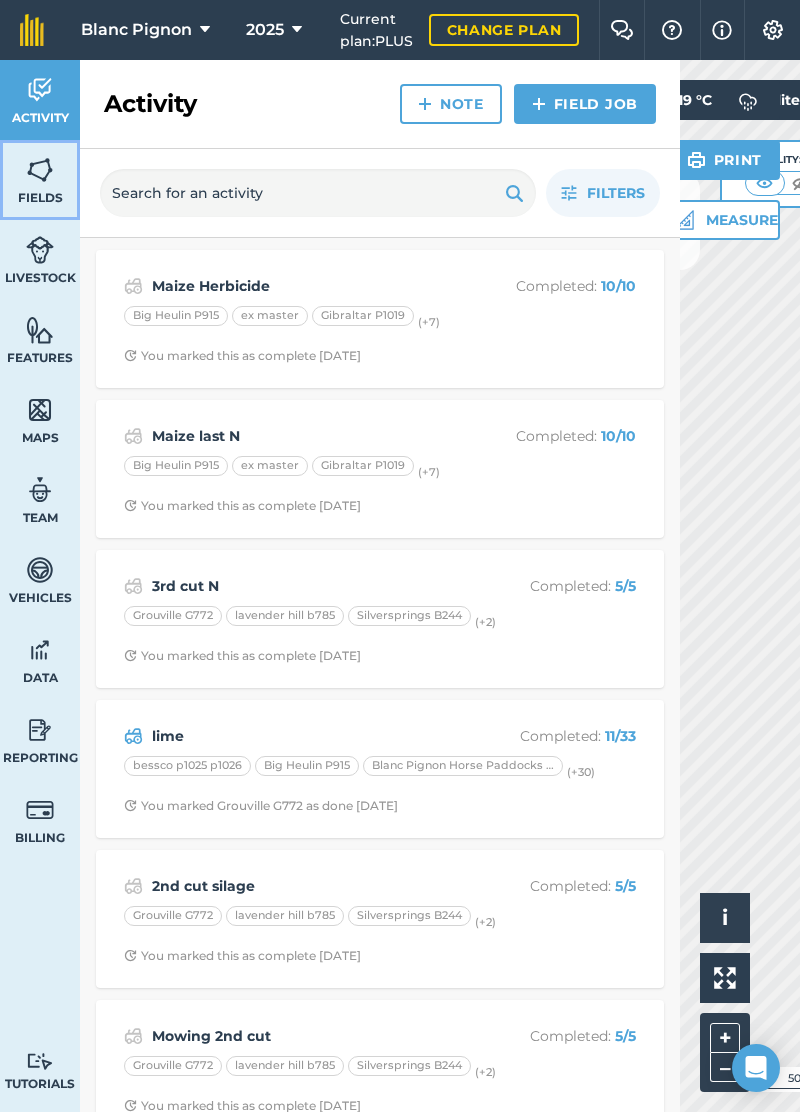 click at bounding box center (40, 170) 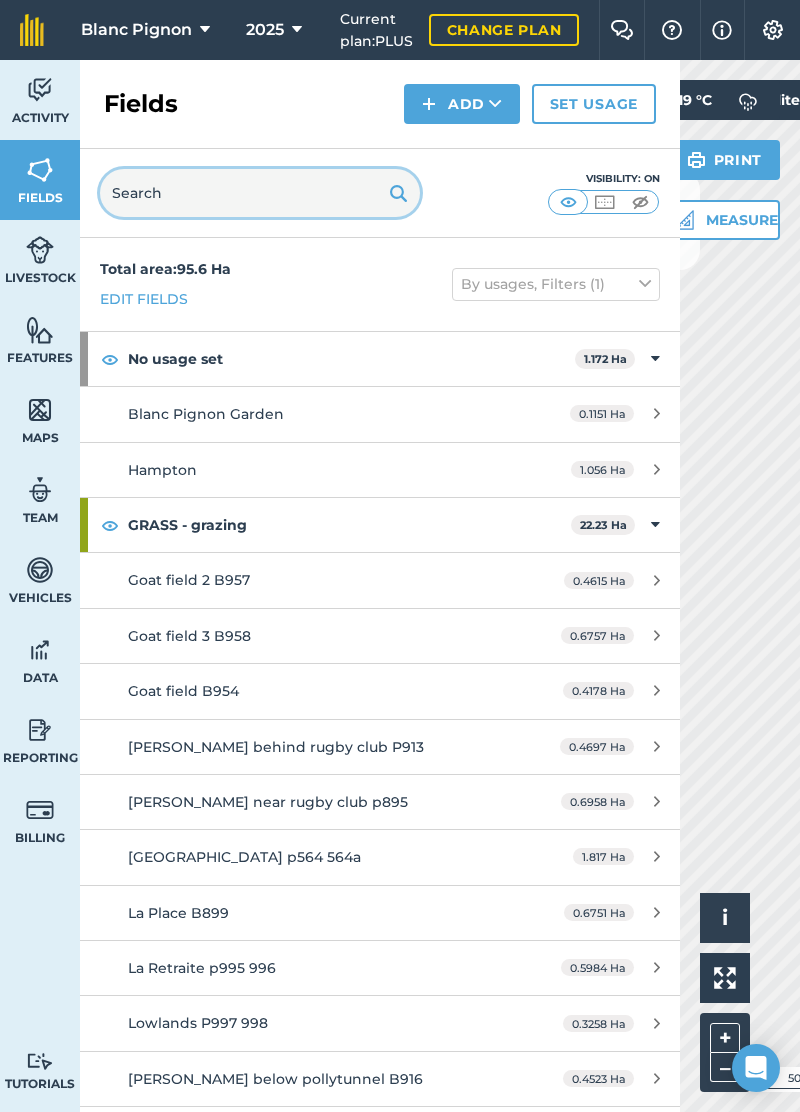 click at bounding box center [260, 193] 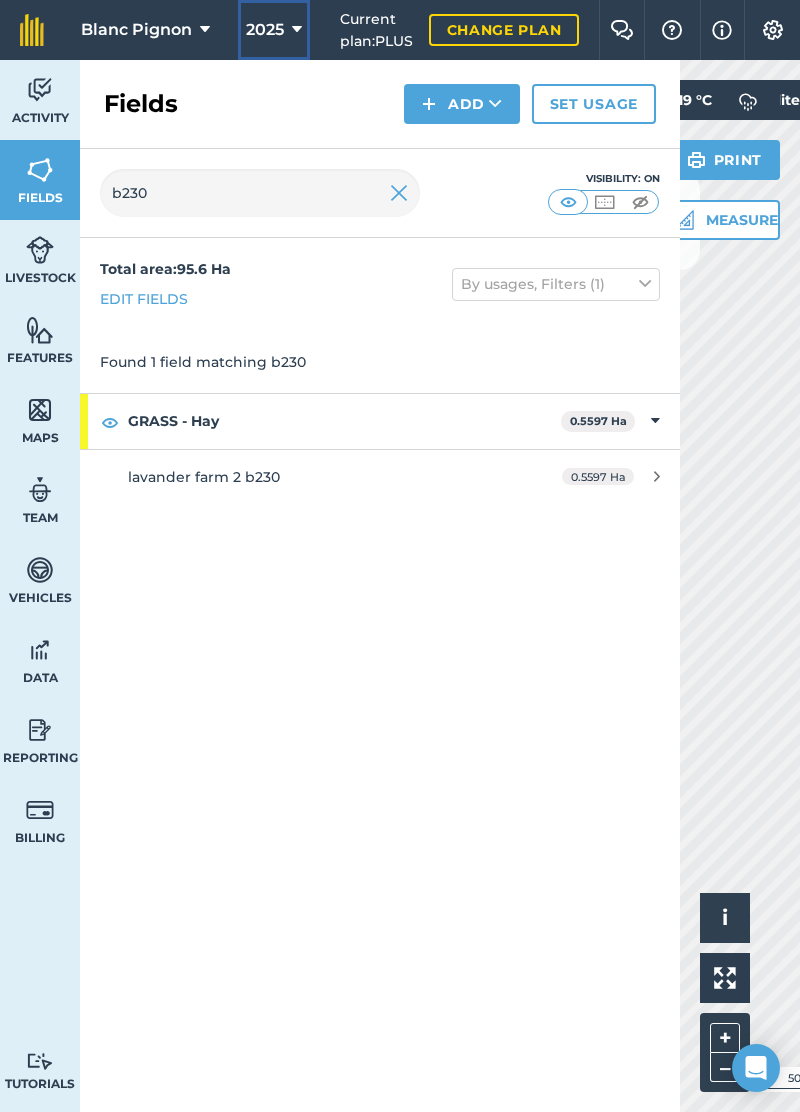 click on "2025" at bounding box center [265, 30] 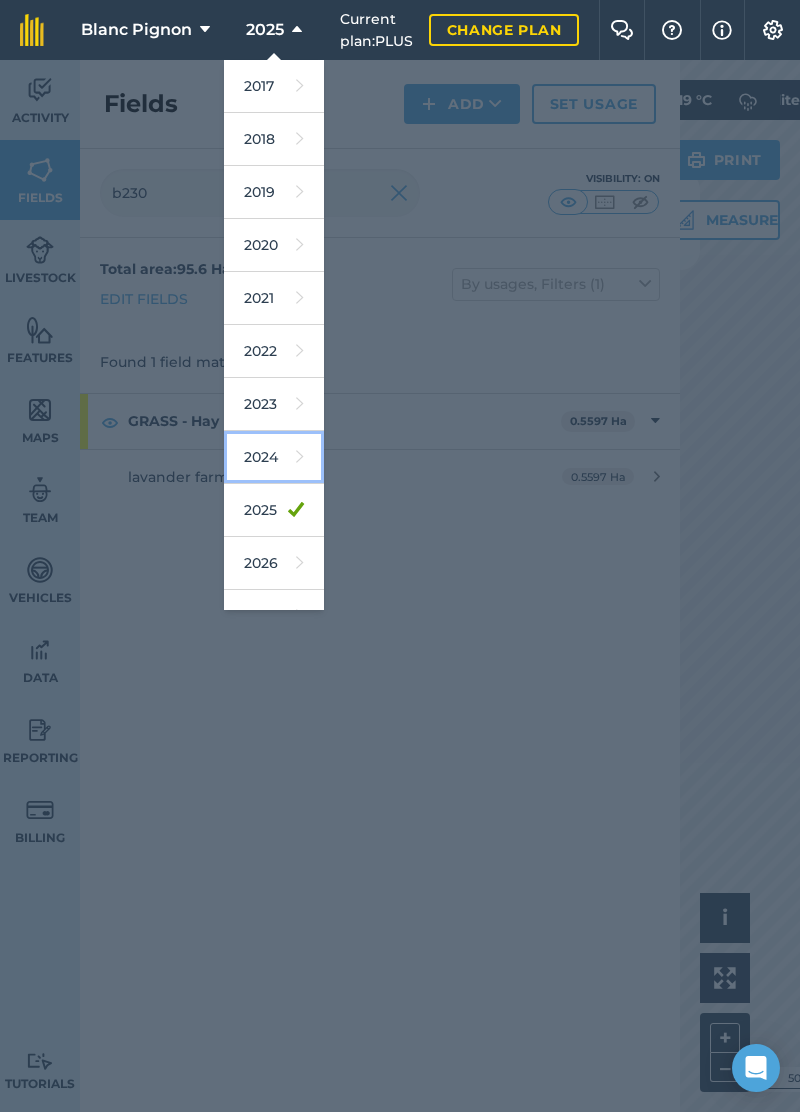 click on "2024" at bounding box center (274, 457) 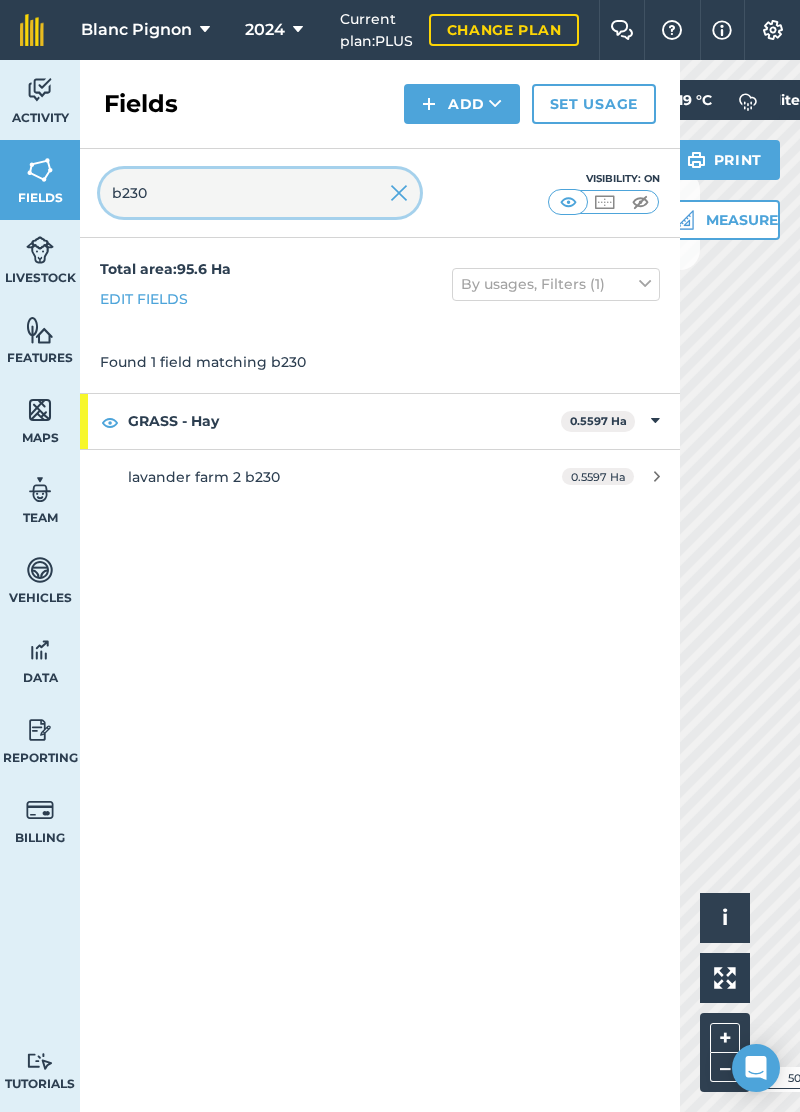 click on "b230" at bounding box center [260, 193] 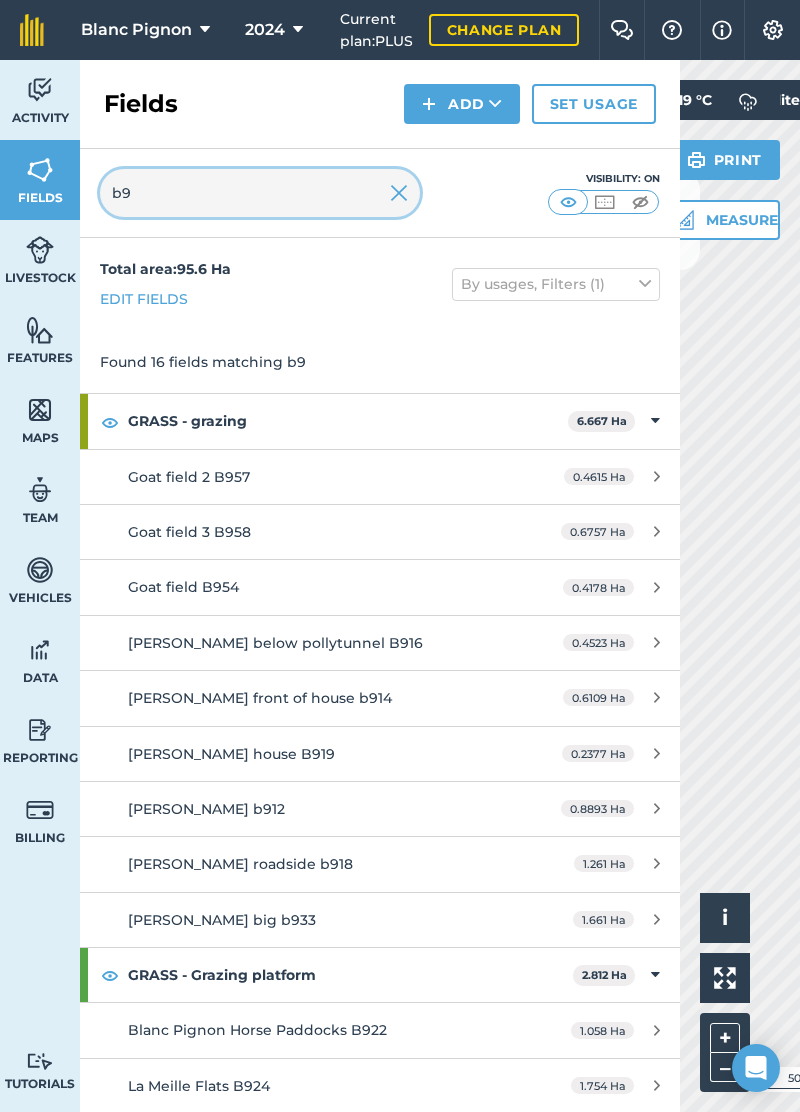 type on "b" 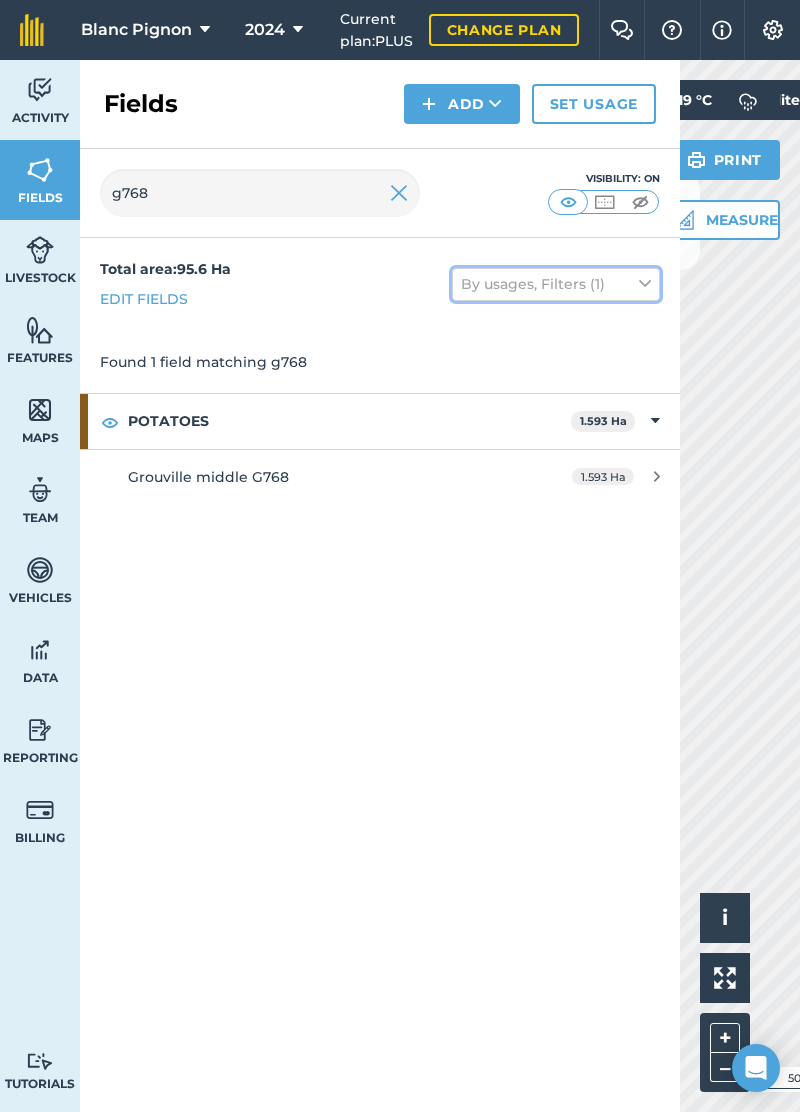 click on "By usages, Filters (1)" at bounding box center (556, 284) 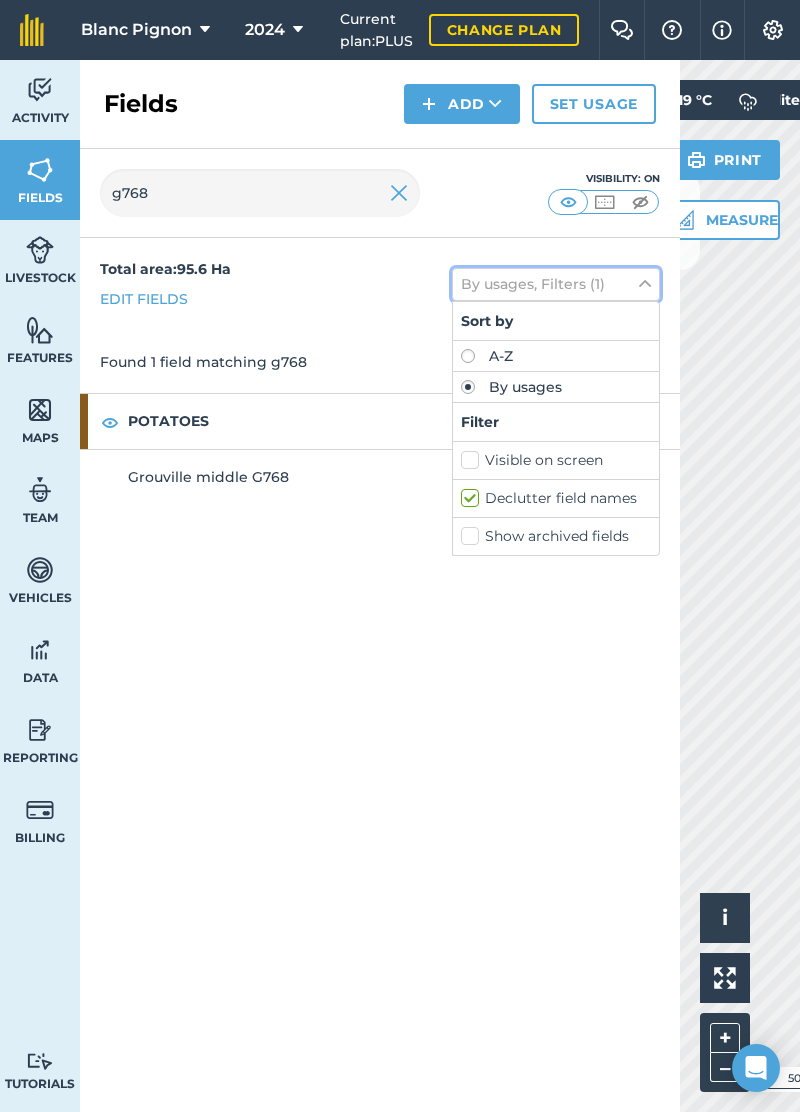 click at bounding box center (645, 284) 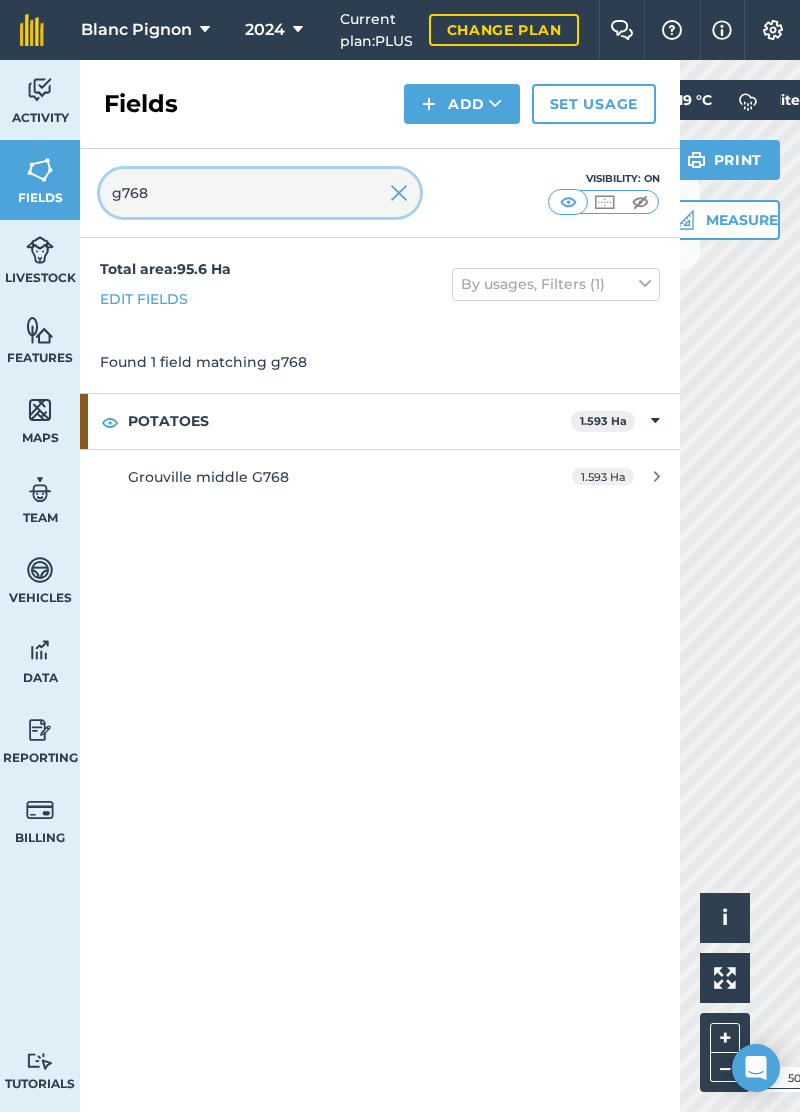 click on "g768" at bounding box center (260, 193) 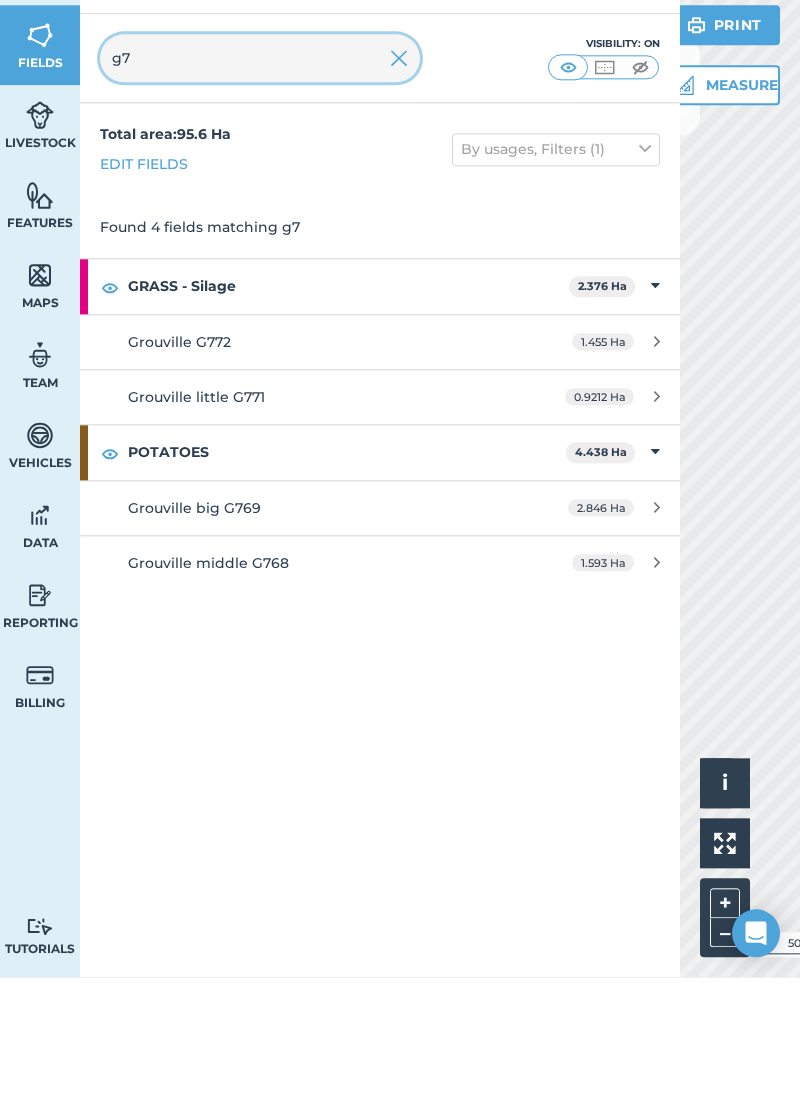 type on "g" 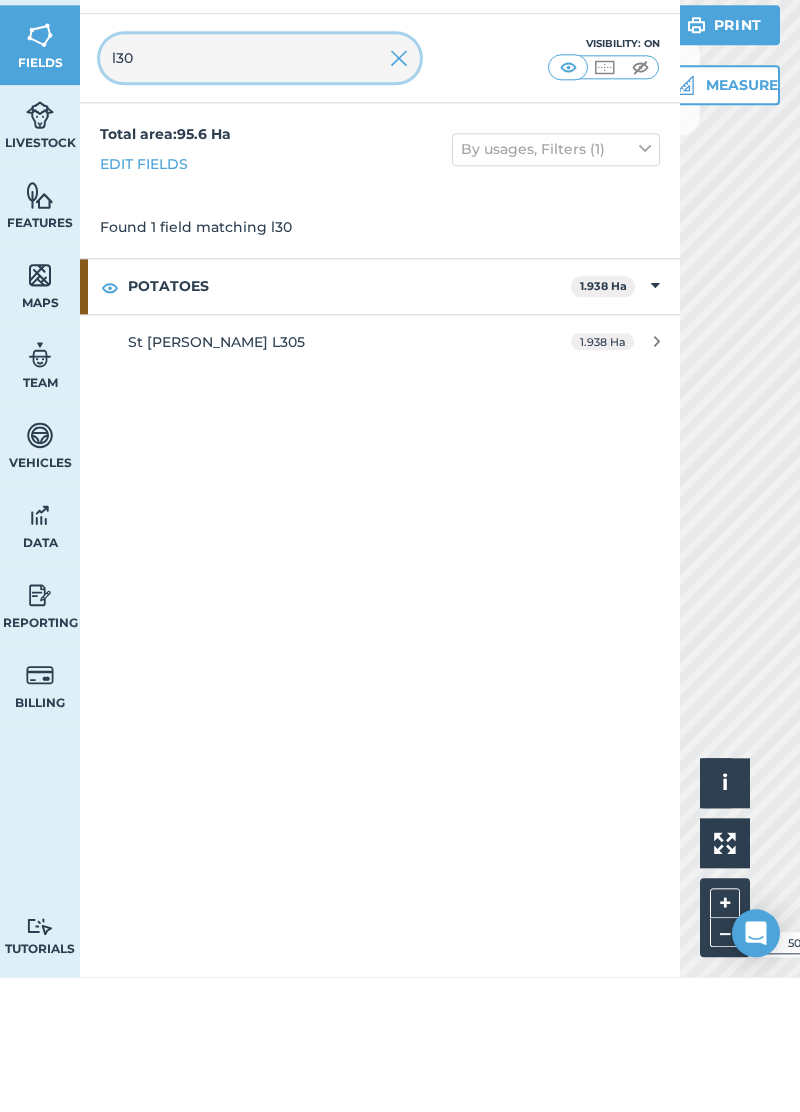 type on "l305" 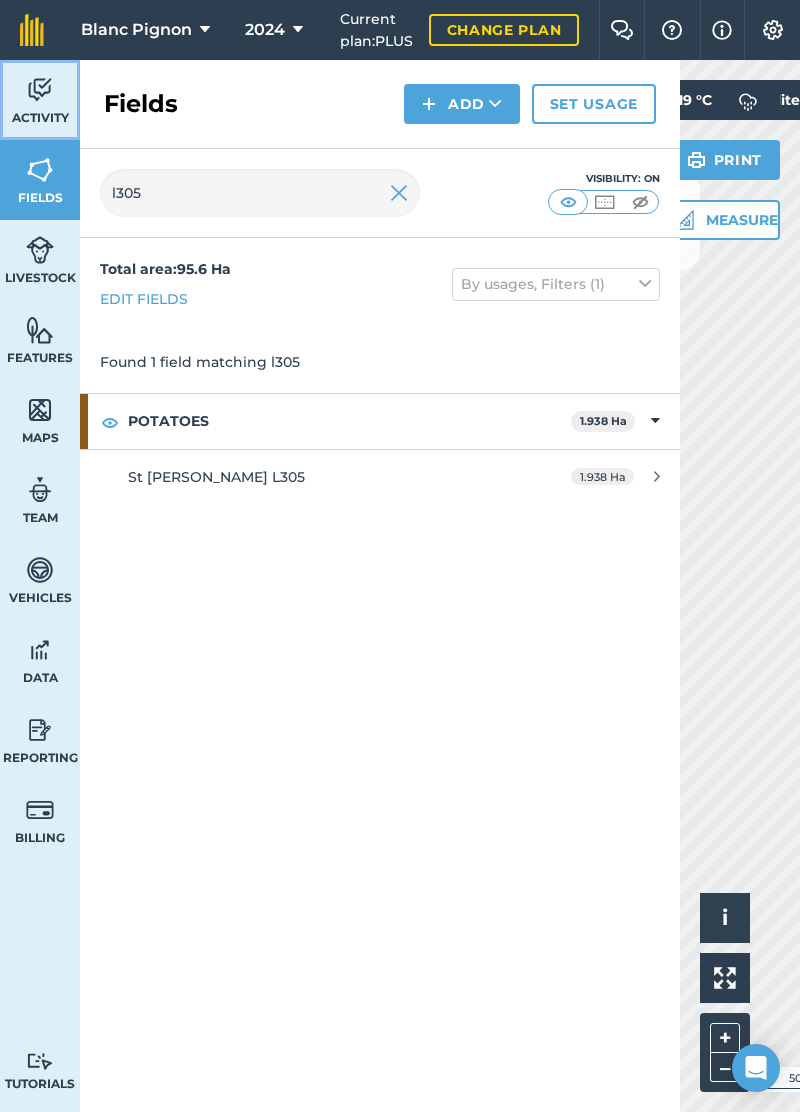 click at bounding box center [40, 90] 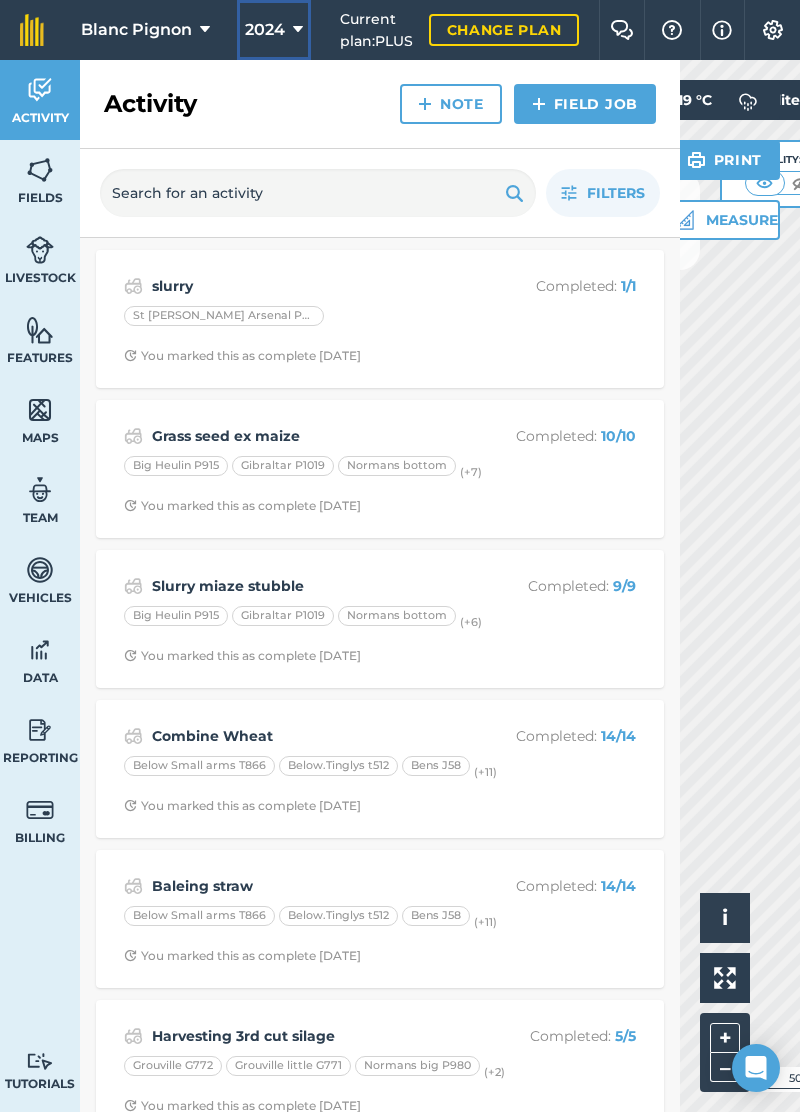 click on "2024" at bounding box center (274, 30) 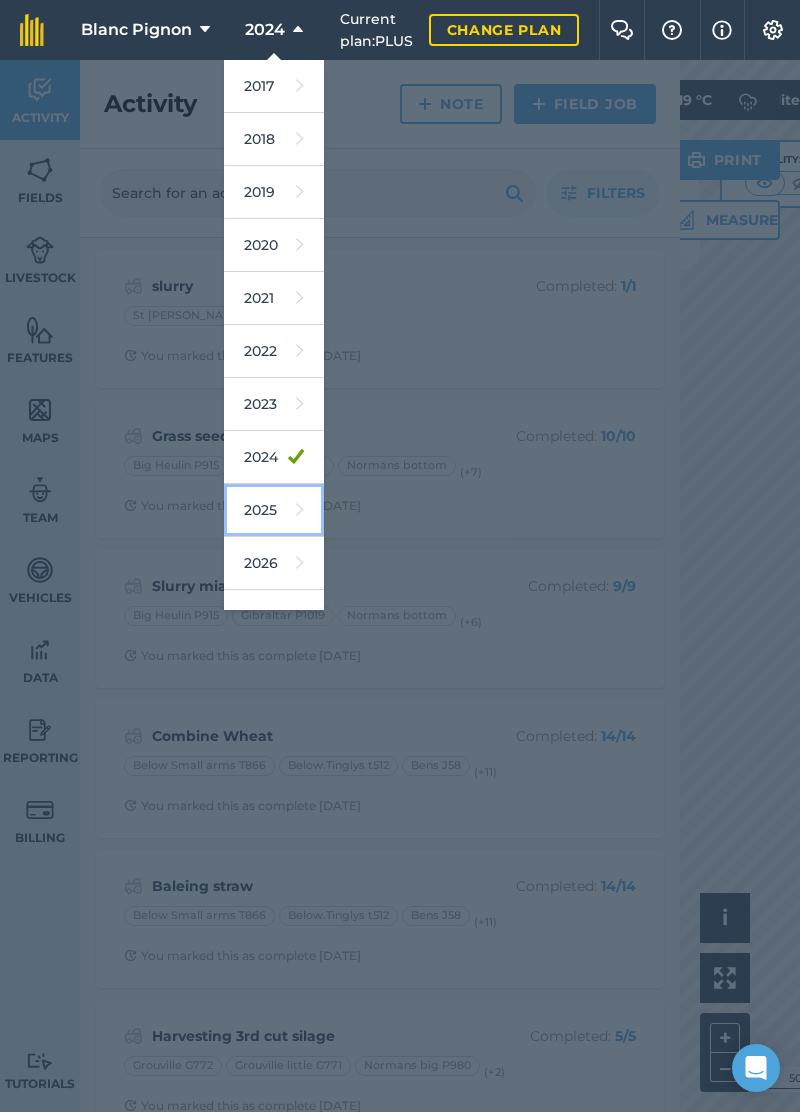 click on "2025" at bounding box center (274, 510) 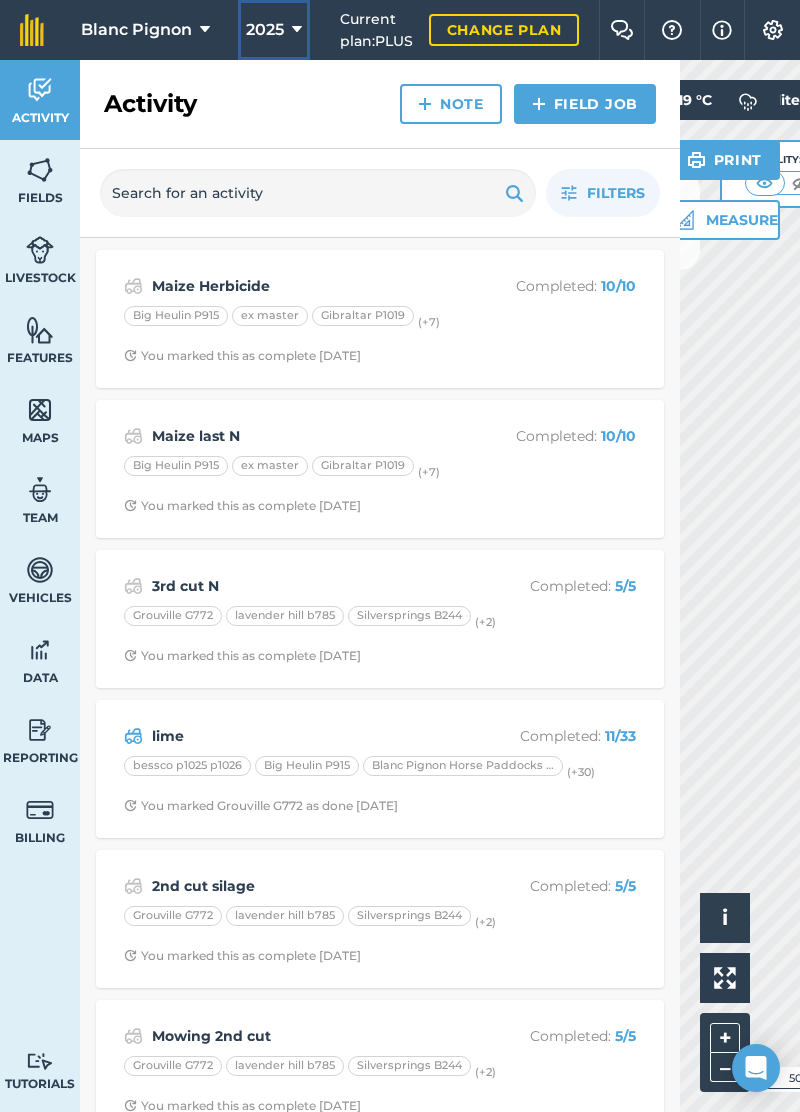 click on "2025" at bounding box center [274, 30] 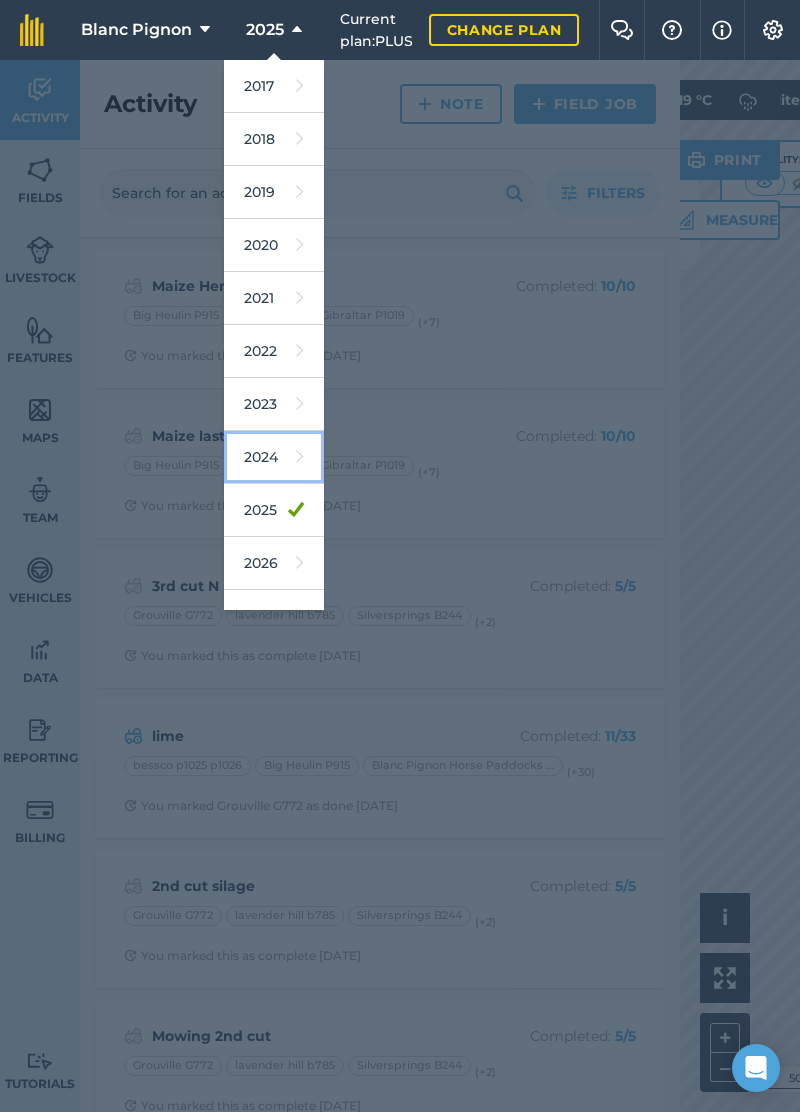 click on "2024" at bounding box center (274, 457) 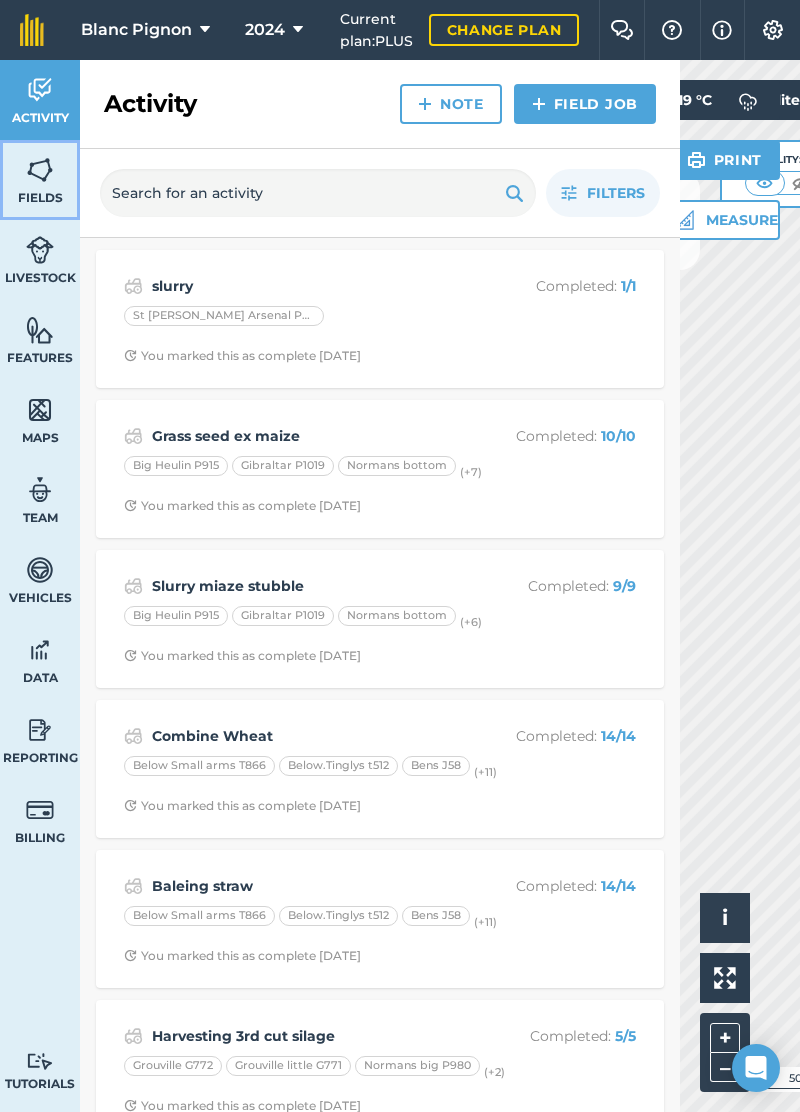 click at bounding box center (40, 170) 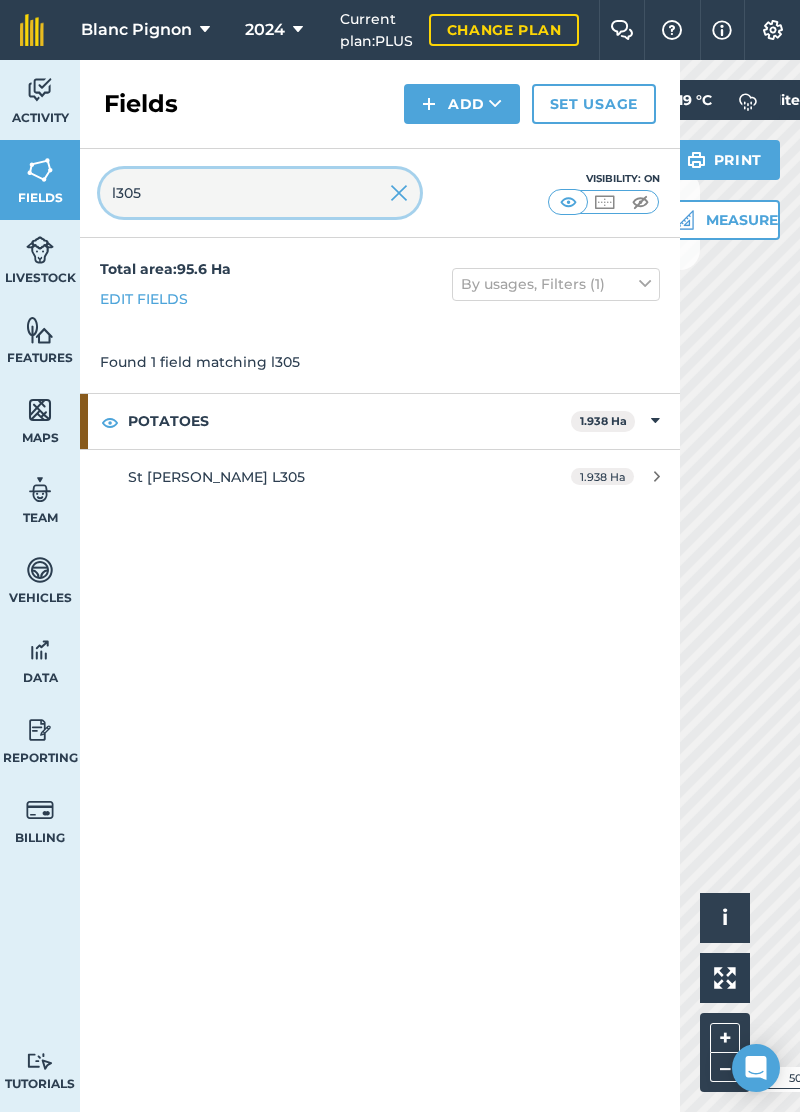 click on "l305" at bounding box center [260, 193] 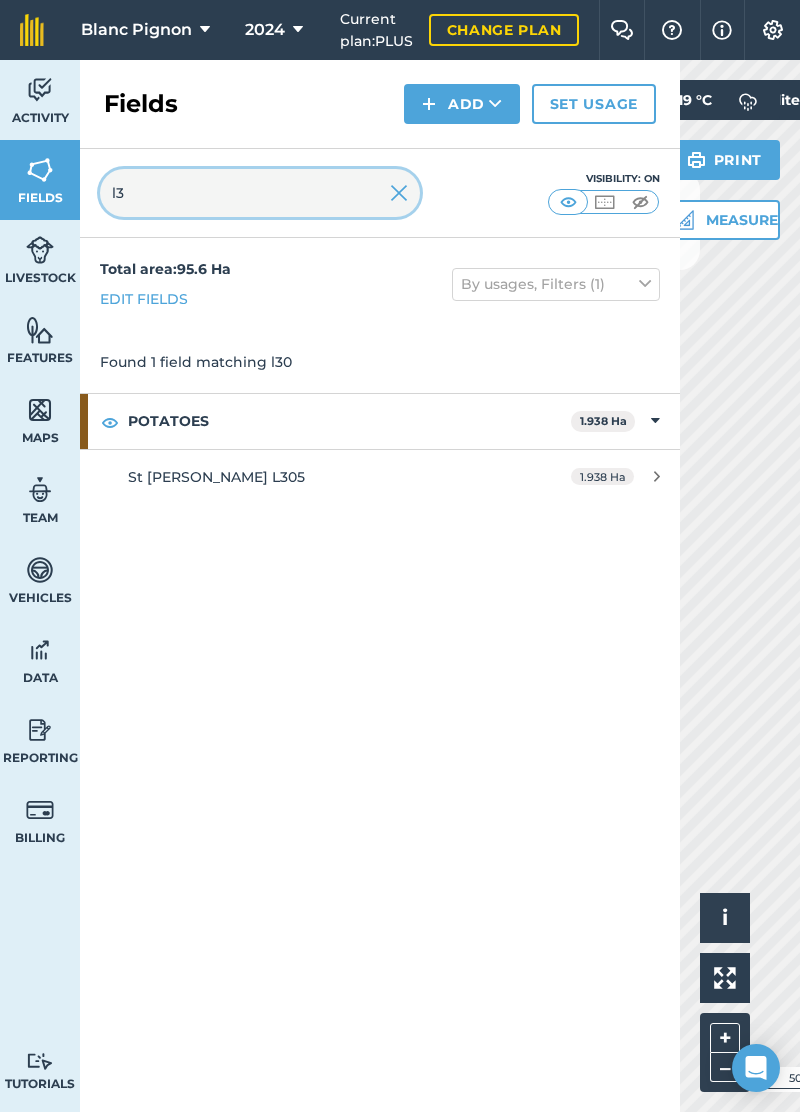 type on "l" 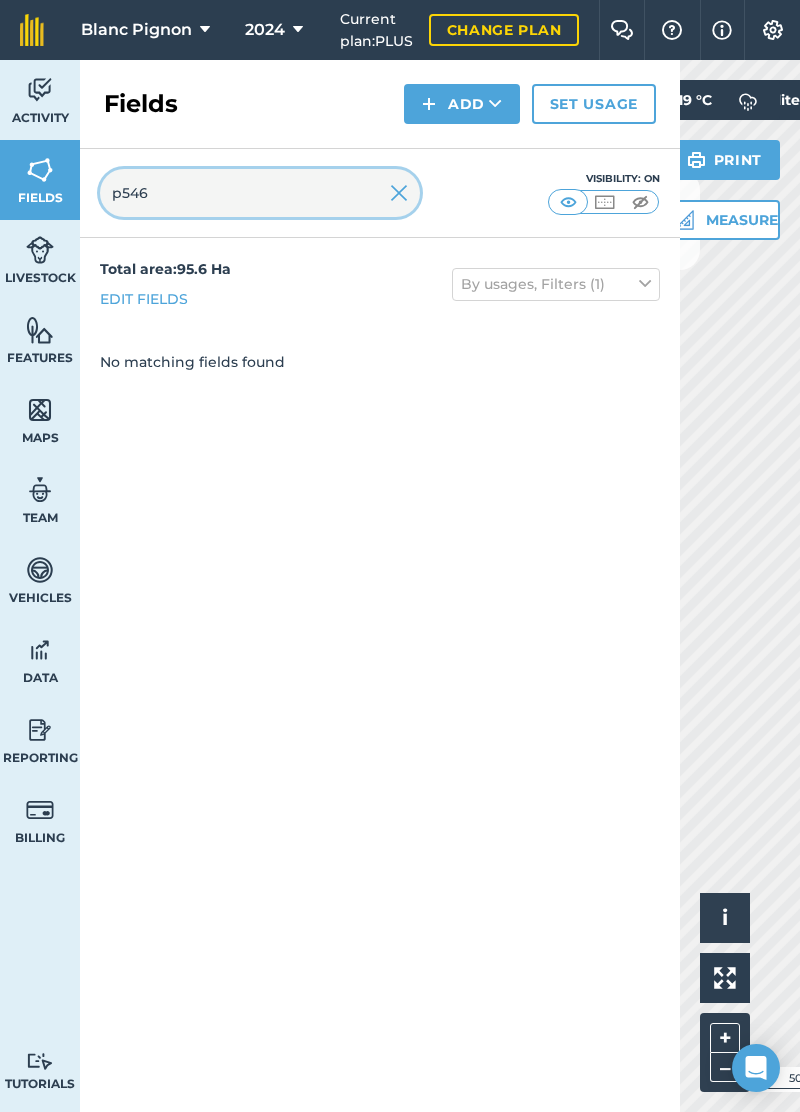 type on "p546" 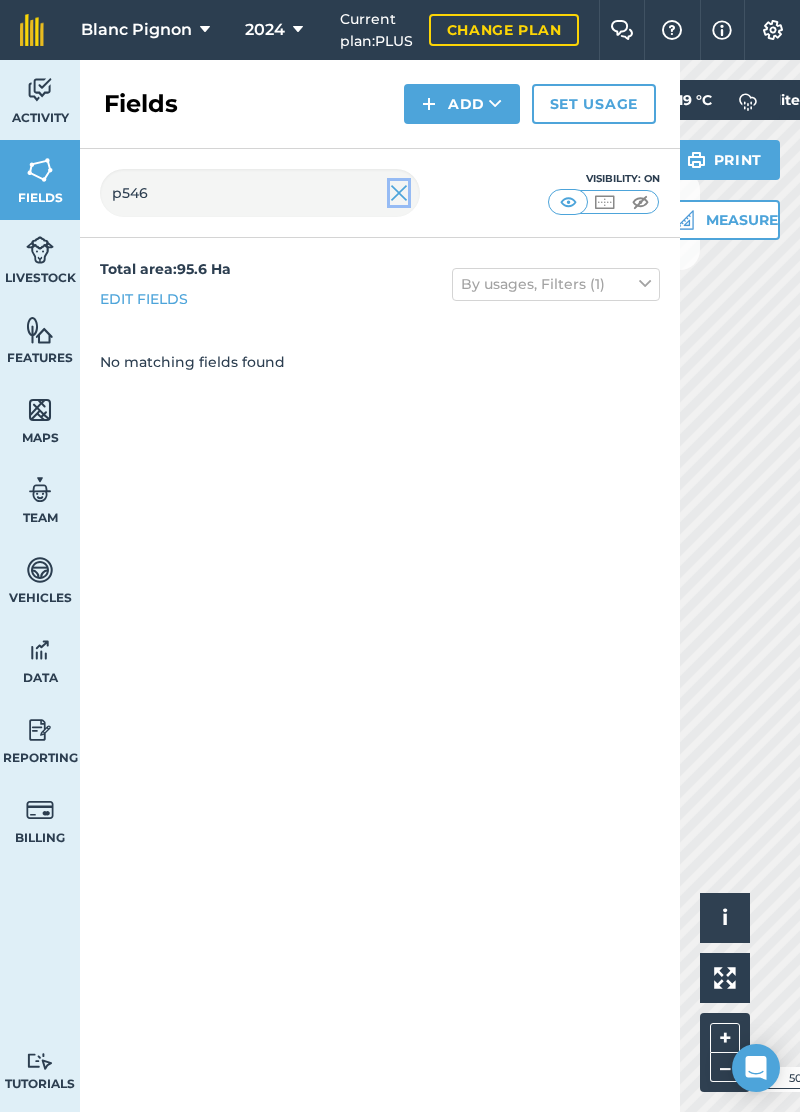 click at bounding box center [399, 193] 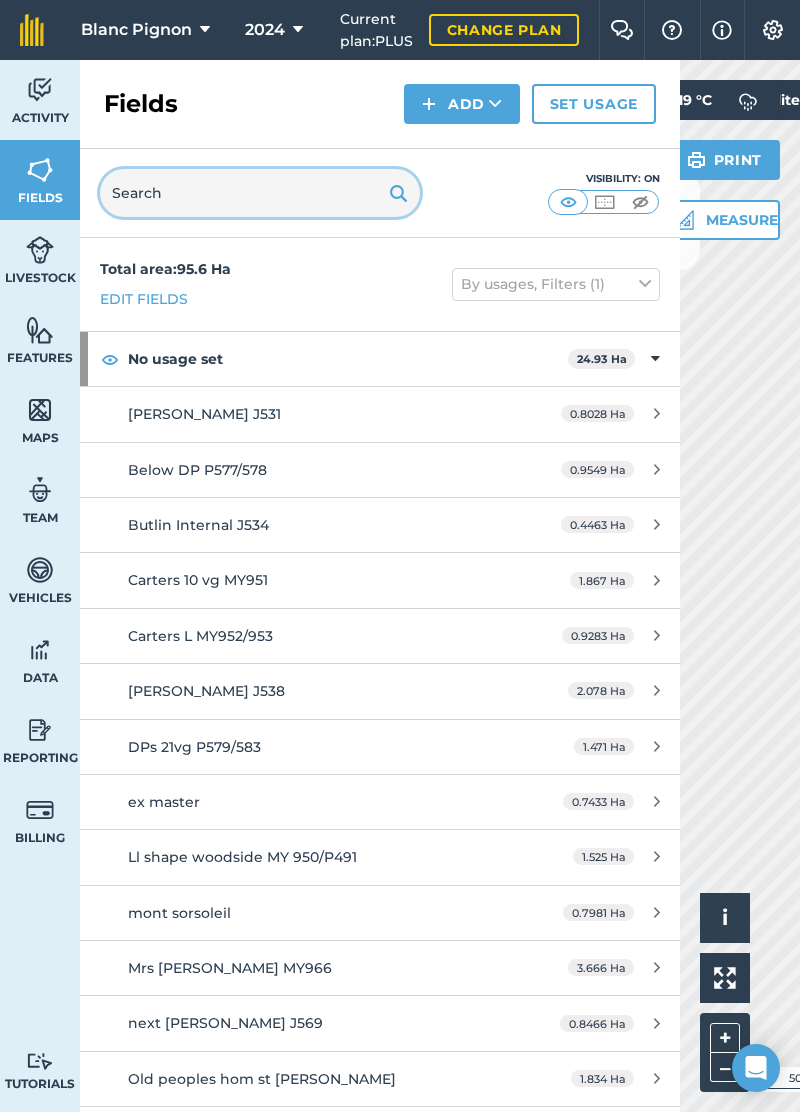click at bounding box center [260, 193] 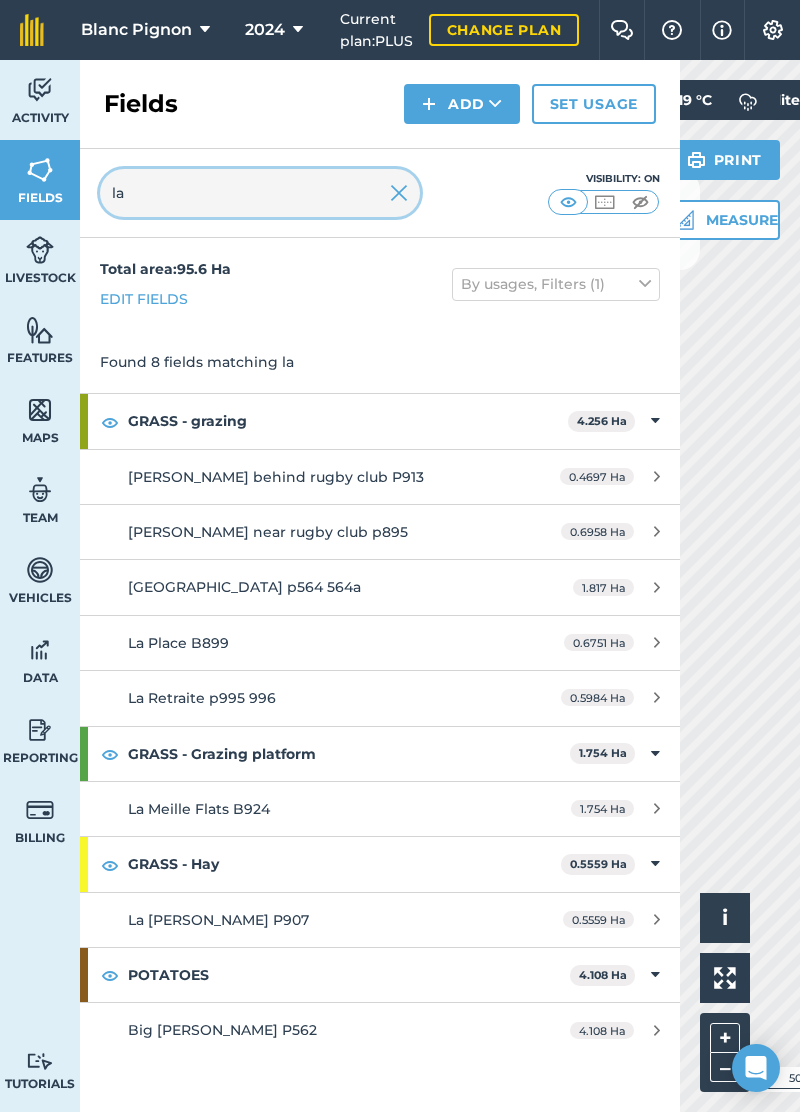 type on "la h" 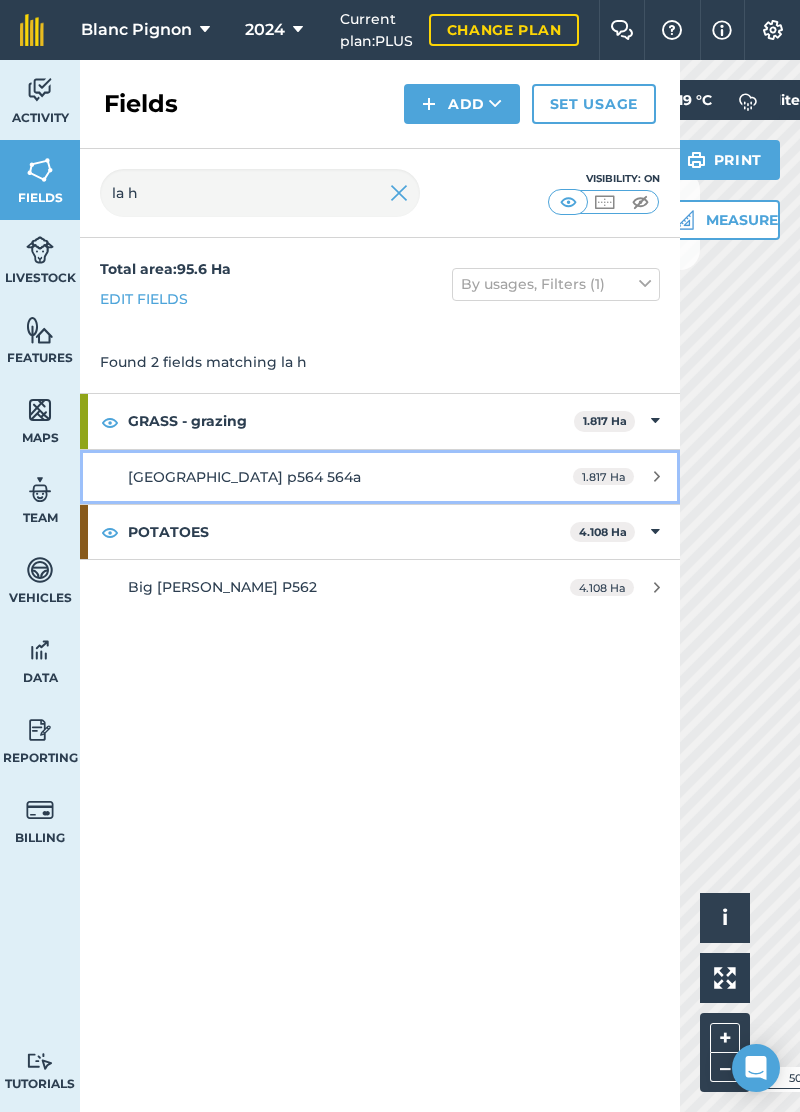 click on "[GEOGRAPHIC_DATA] p564 564a" at bounding box center [316, 477] 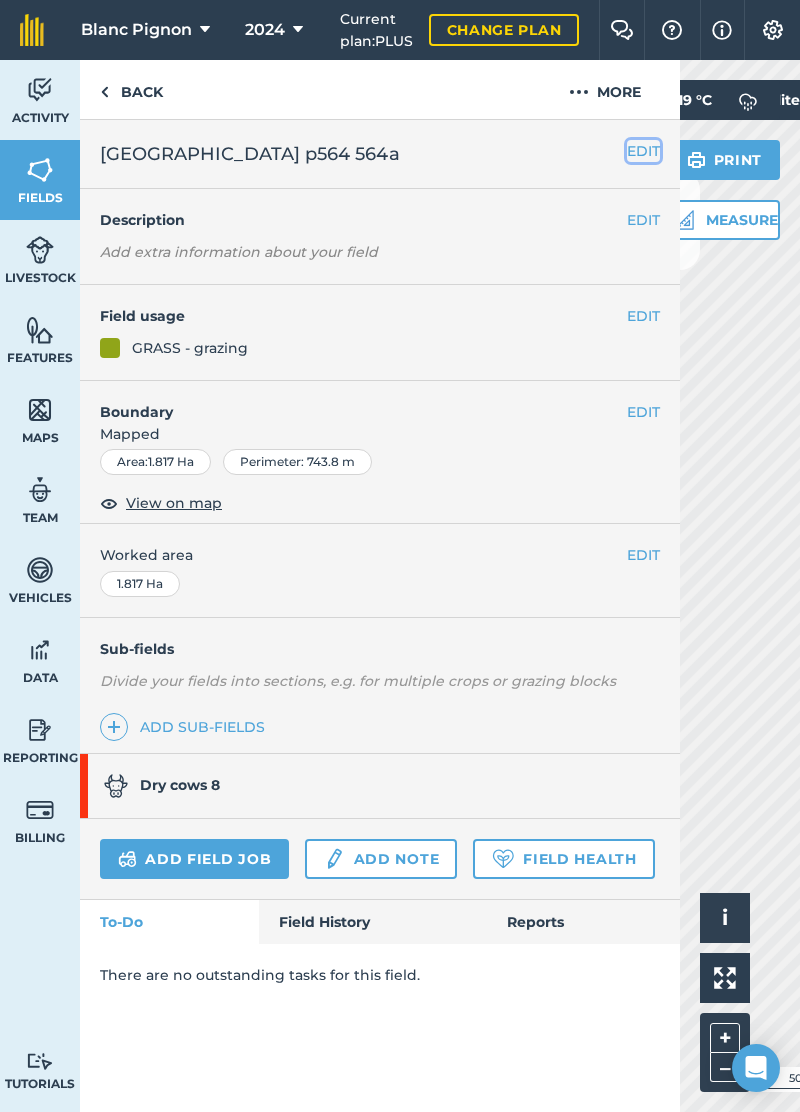 click on "EDIT" at bounding box center [643, 151] 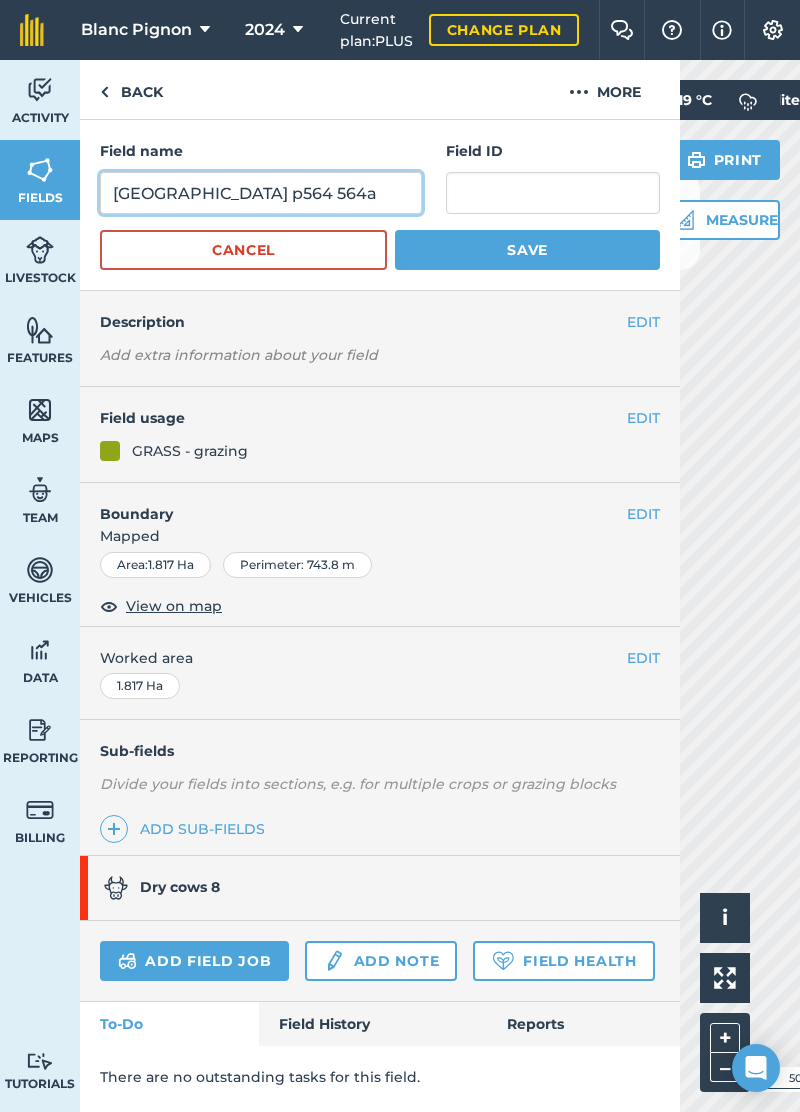 click on "[GEOGRAPHIC_DATA] p564 564a" at bounding box center [261, 193] 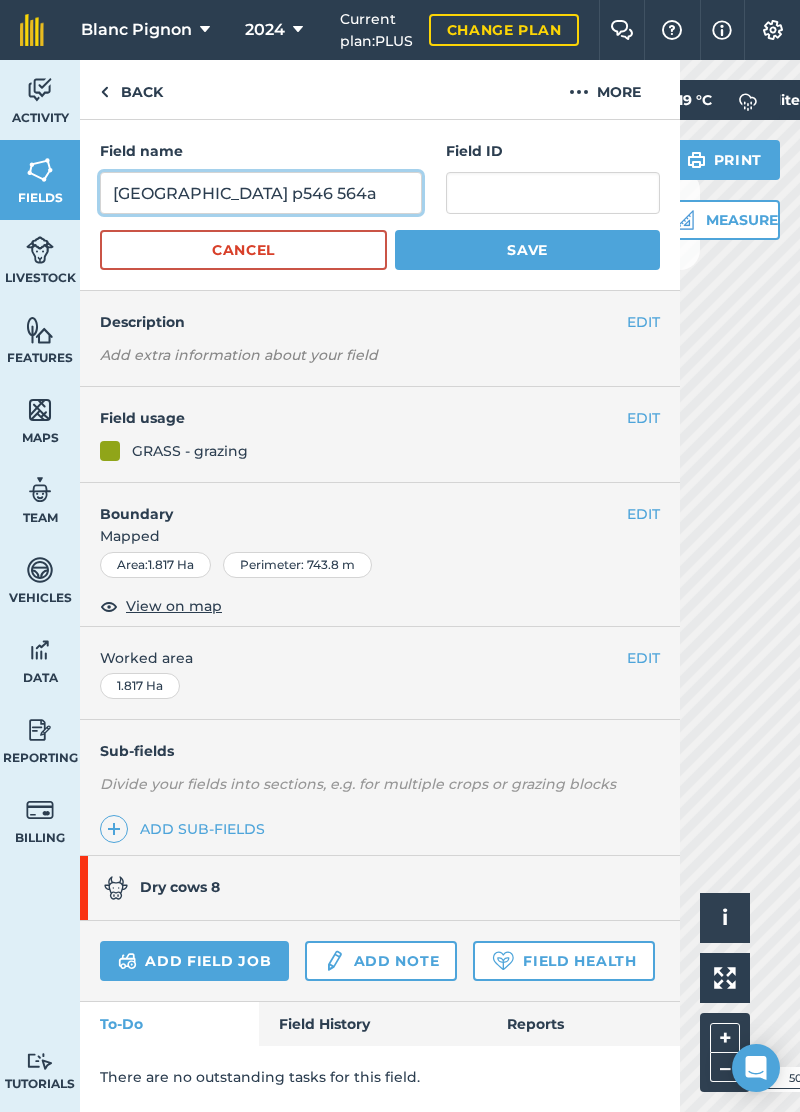 click on "[GEOGRAPHIC_DATA] p546 564a" at bounding box center (261, 193) 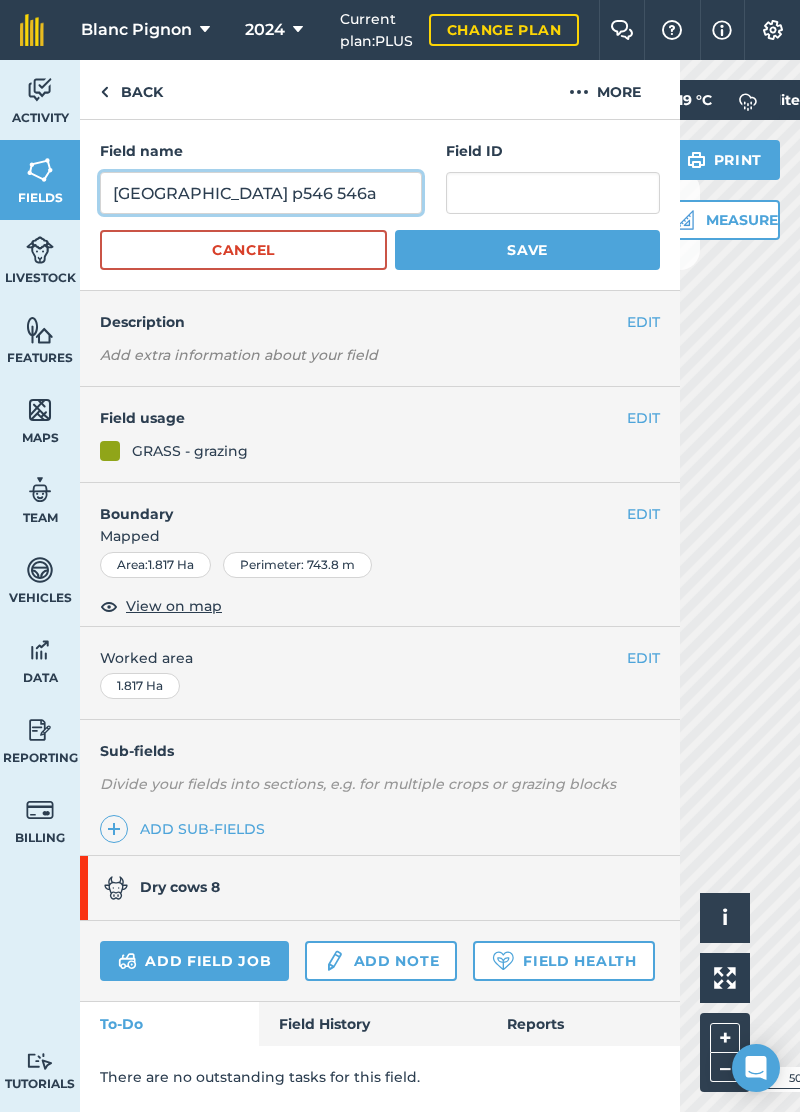 type on "[GEOGRAPHIC_DATA] p546 546a" 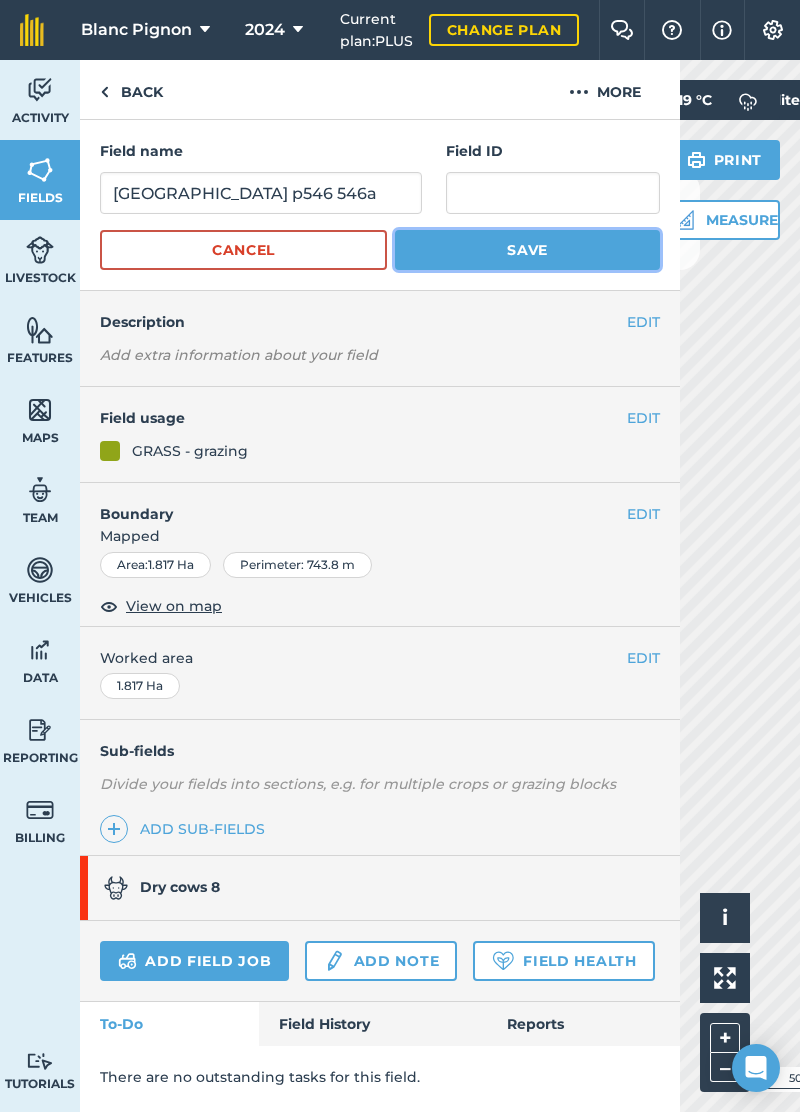 click on "Save" at bounding box center (527, 250) 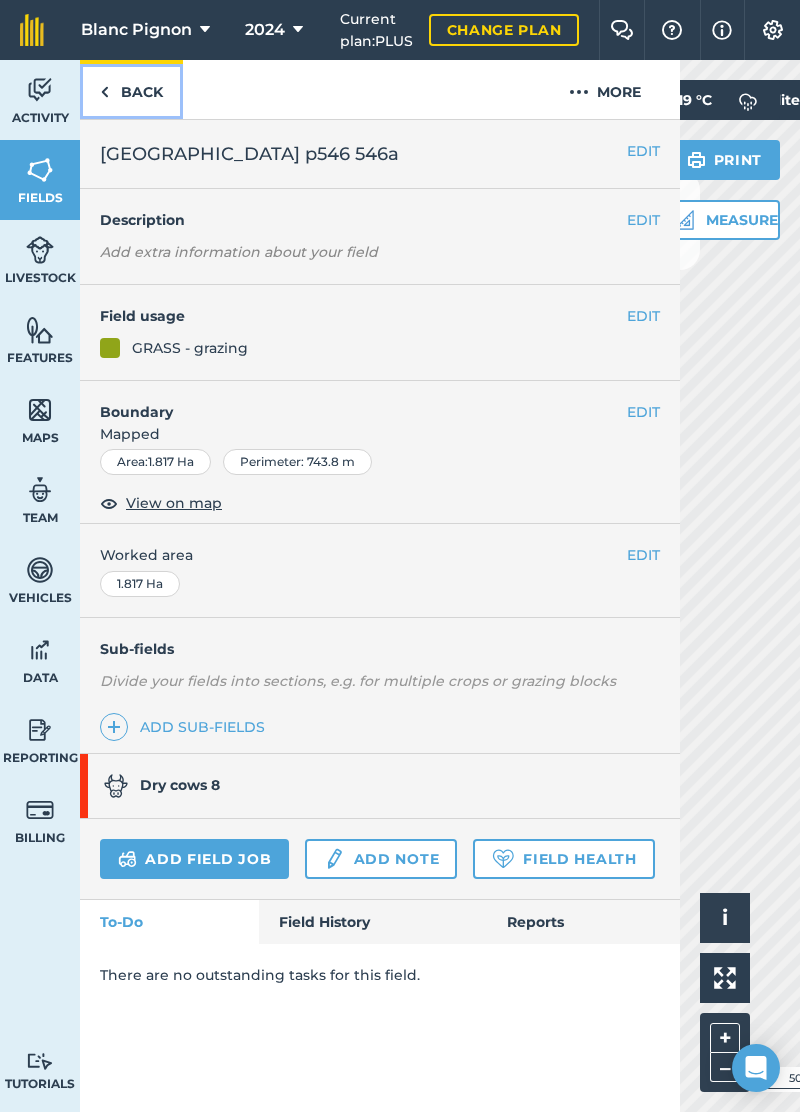 click on "Back" at bounding box center [131, 89] 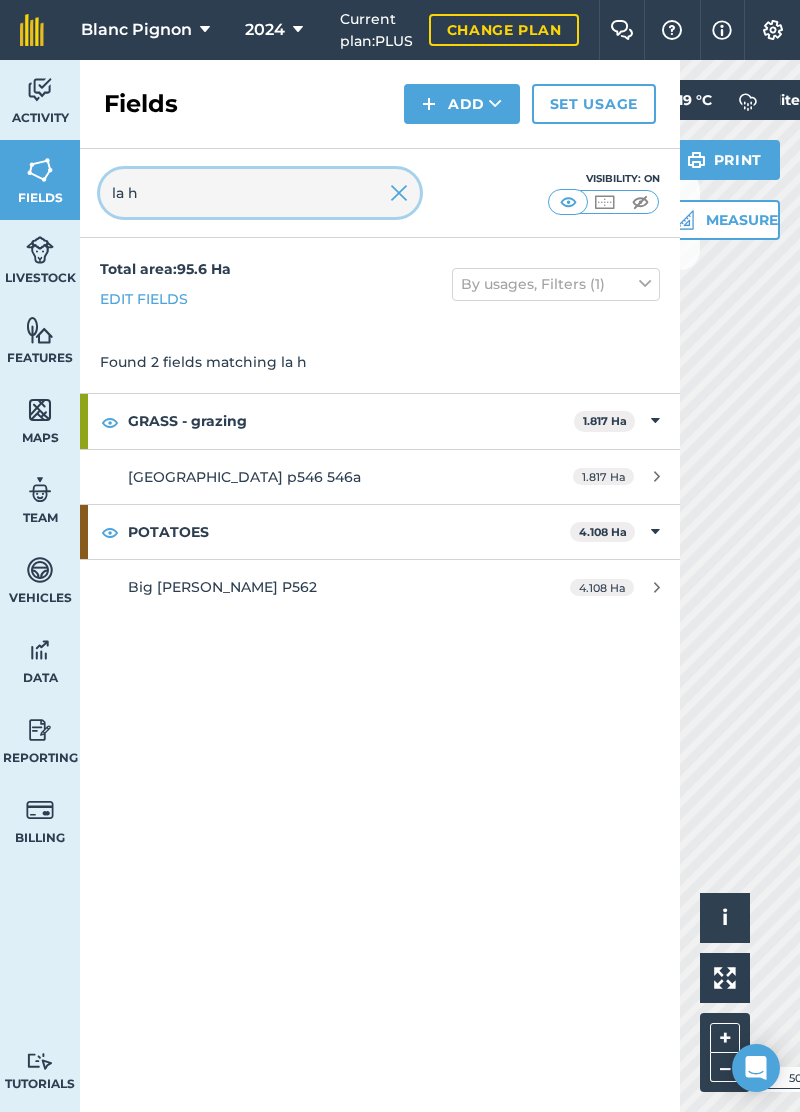 click on "la h" at bounding box center (260, 193) 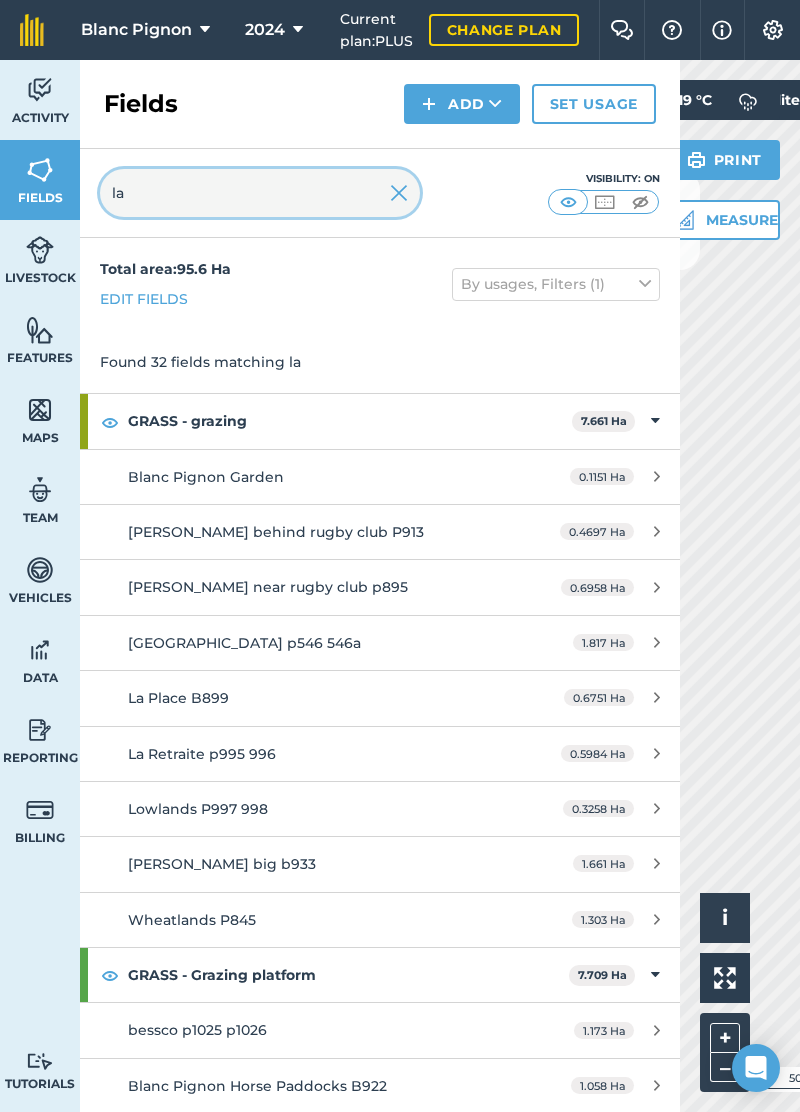 type on "l" 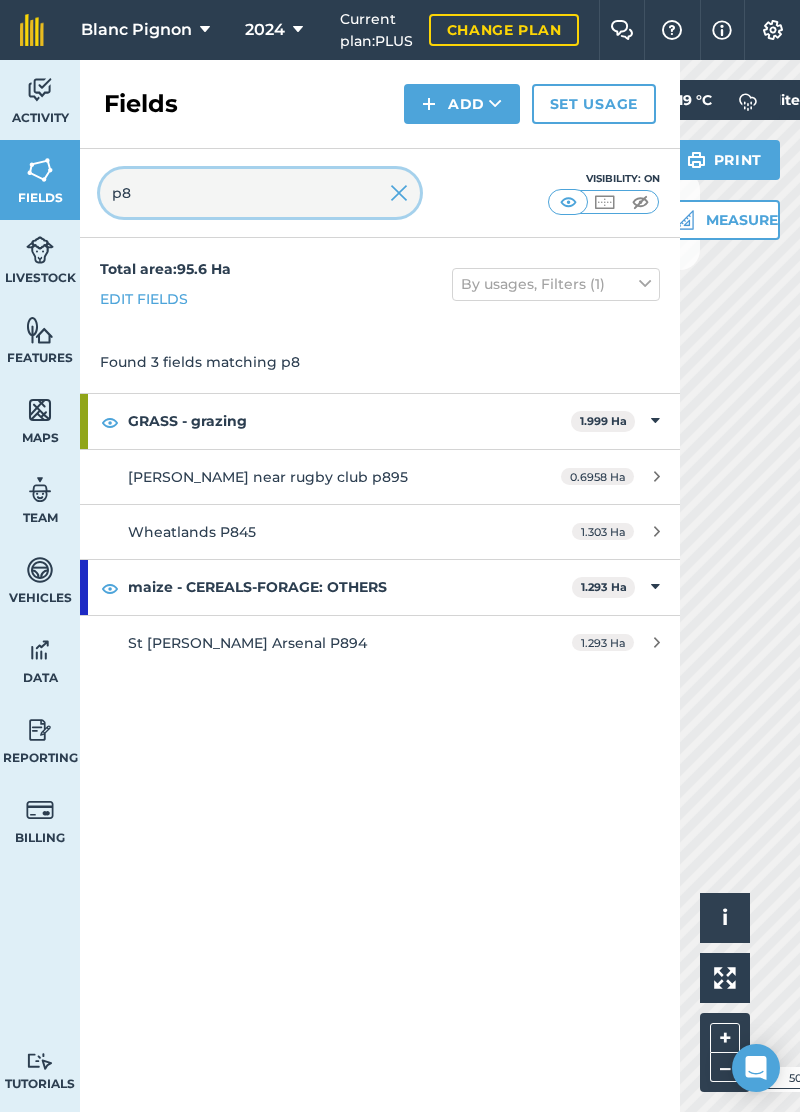 type on "p" 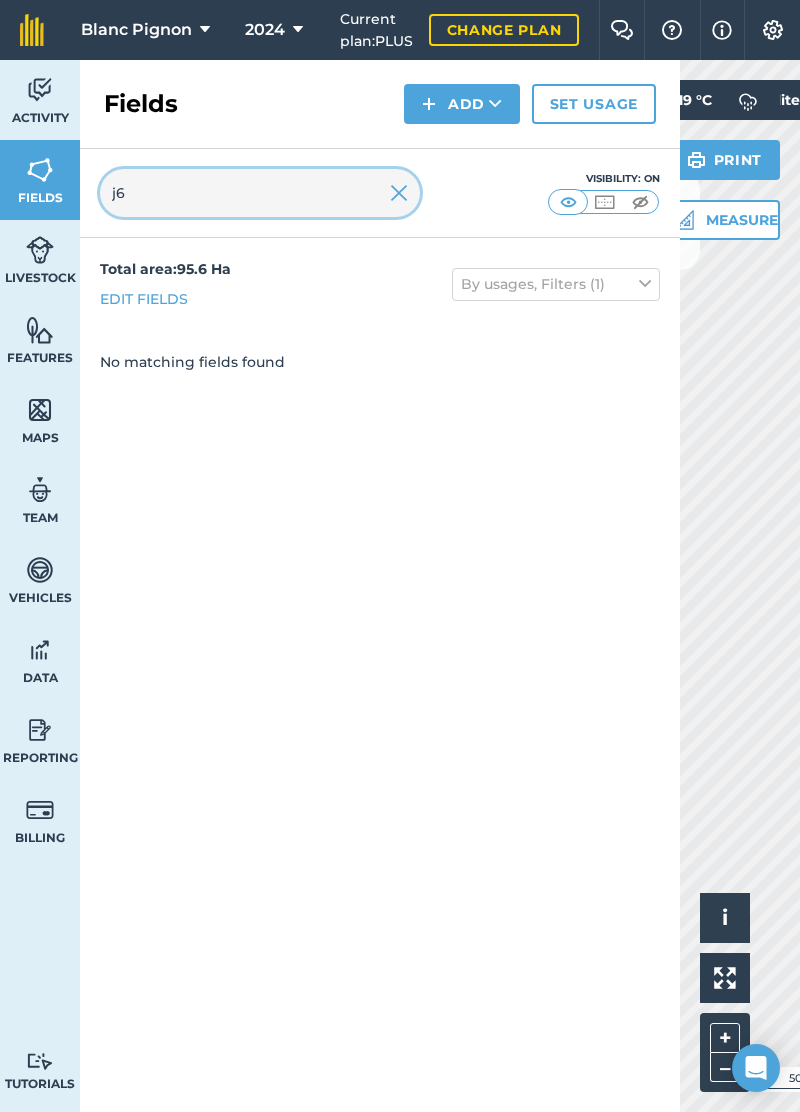 type on "j" 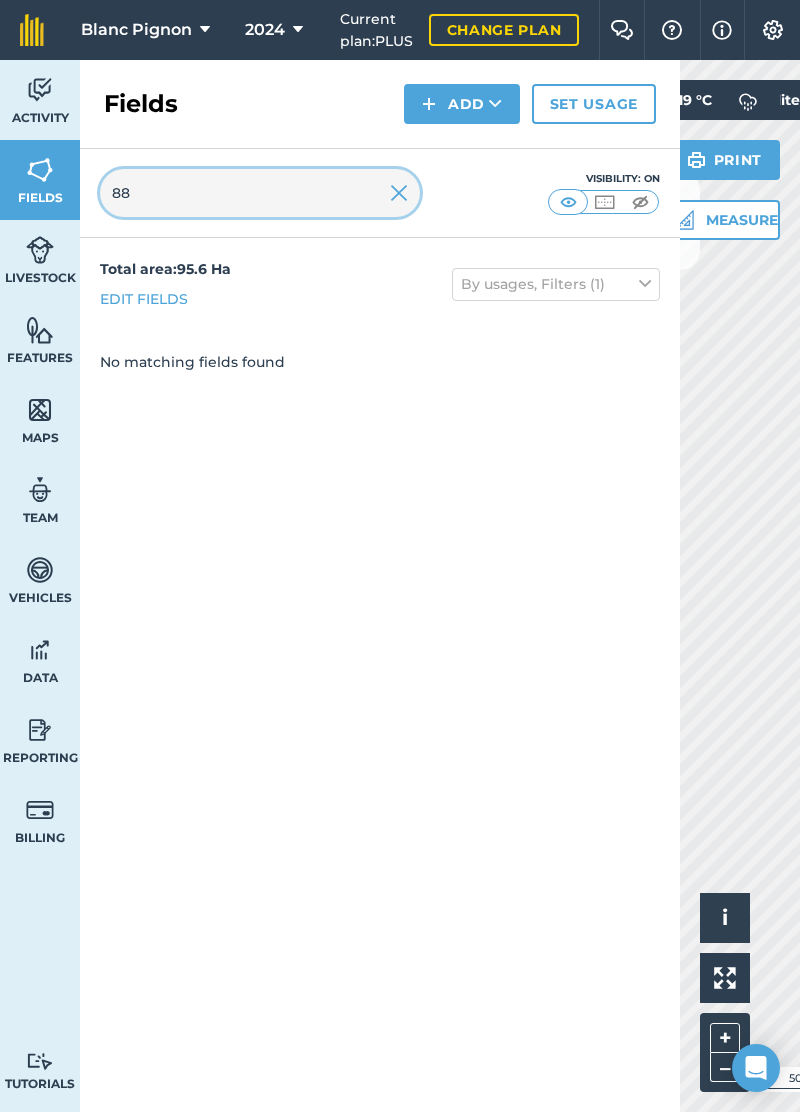 type on "8" 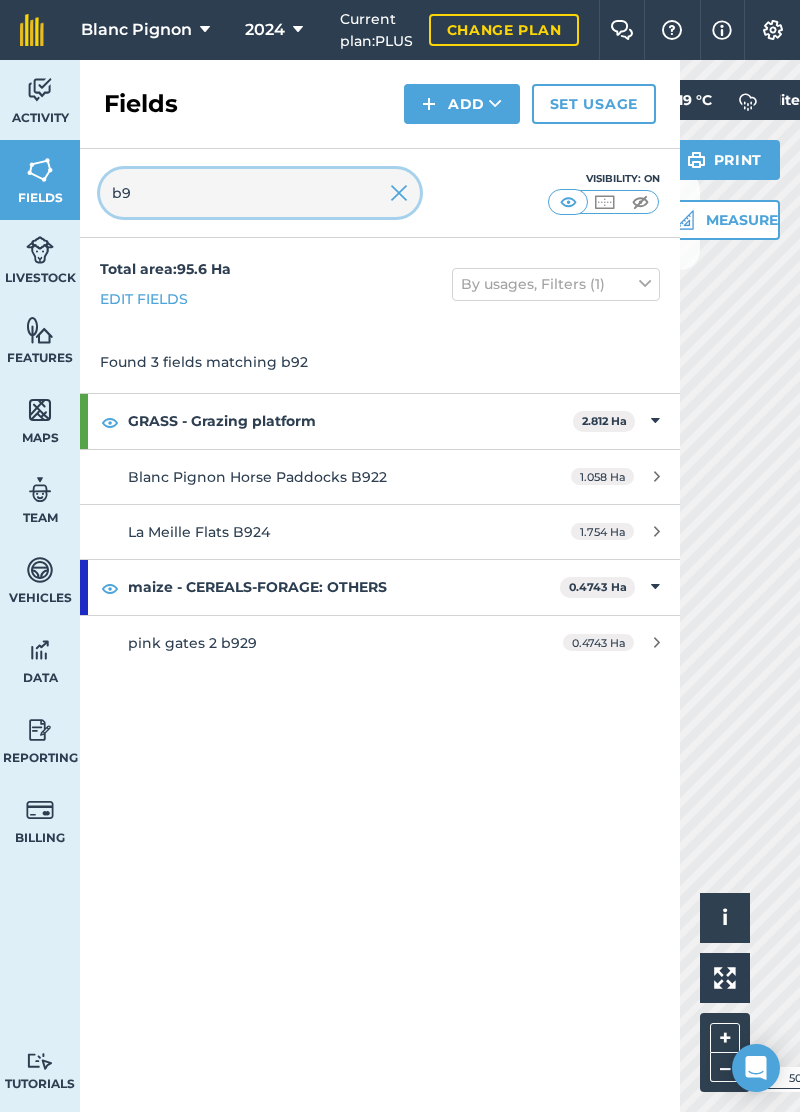 type on "b" 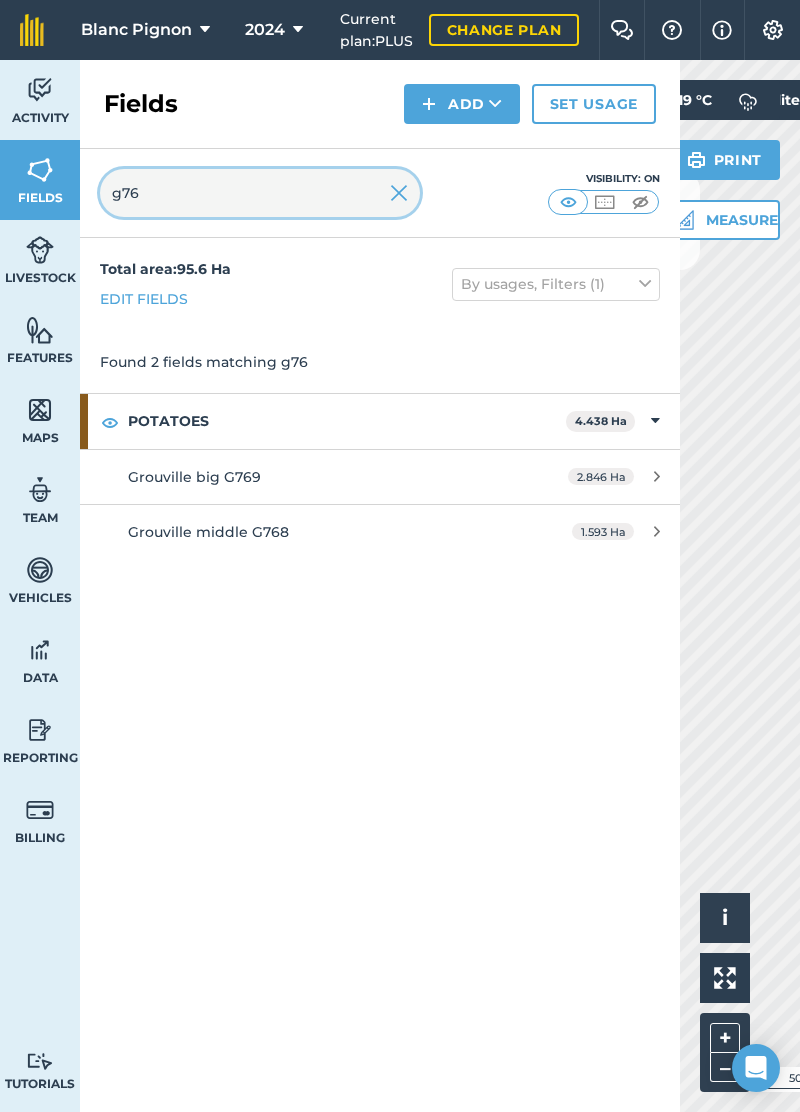 type on "g76" 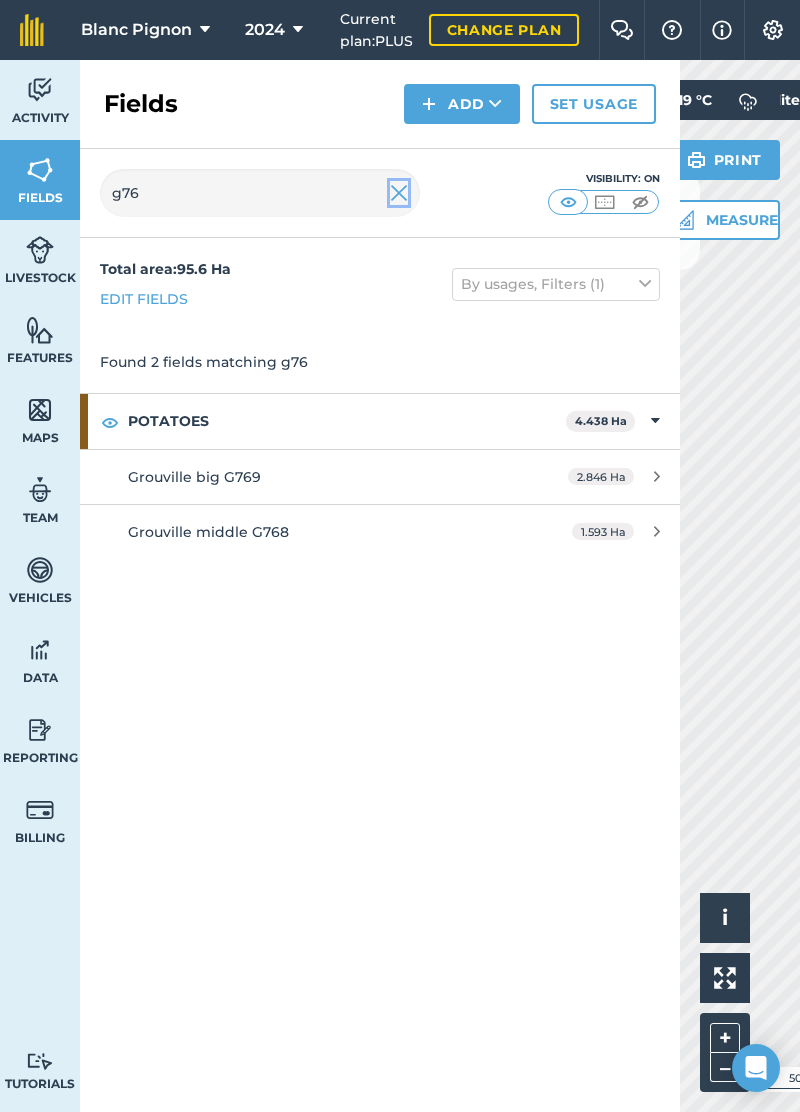 click at bounding box center (399, 193) 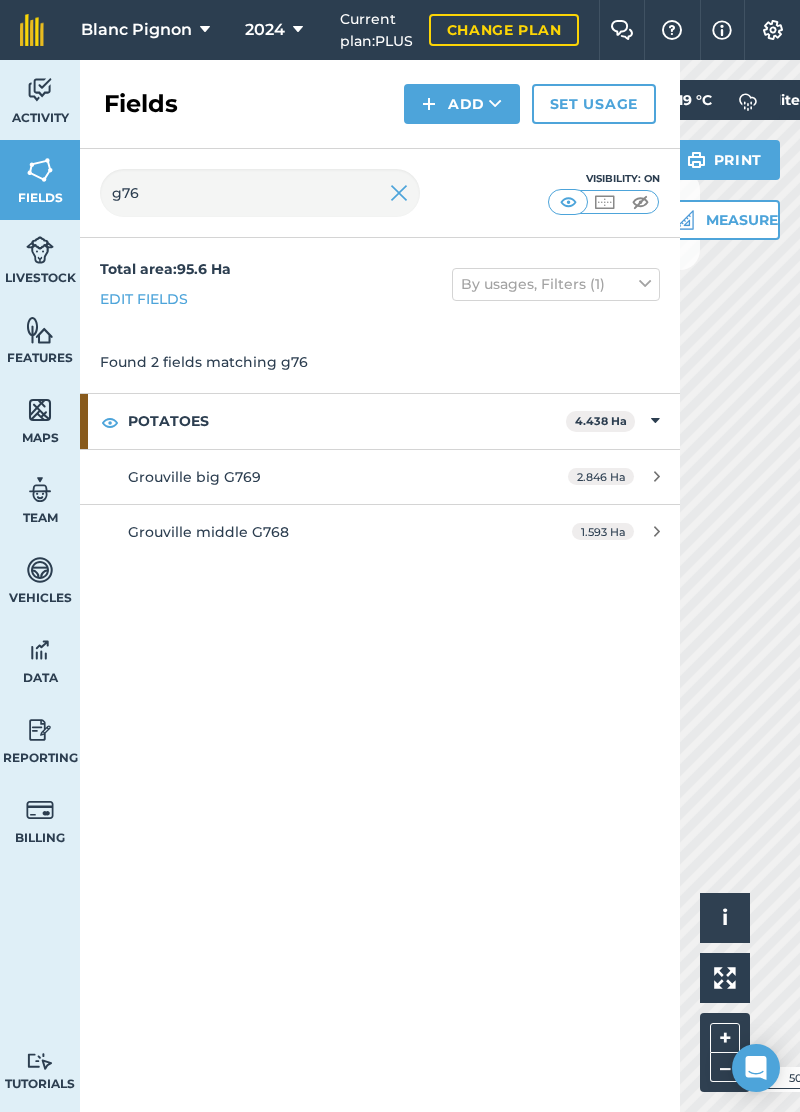 type 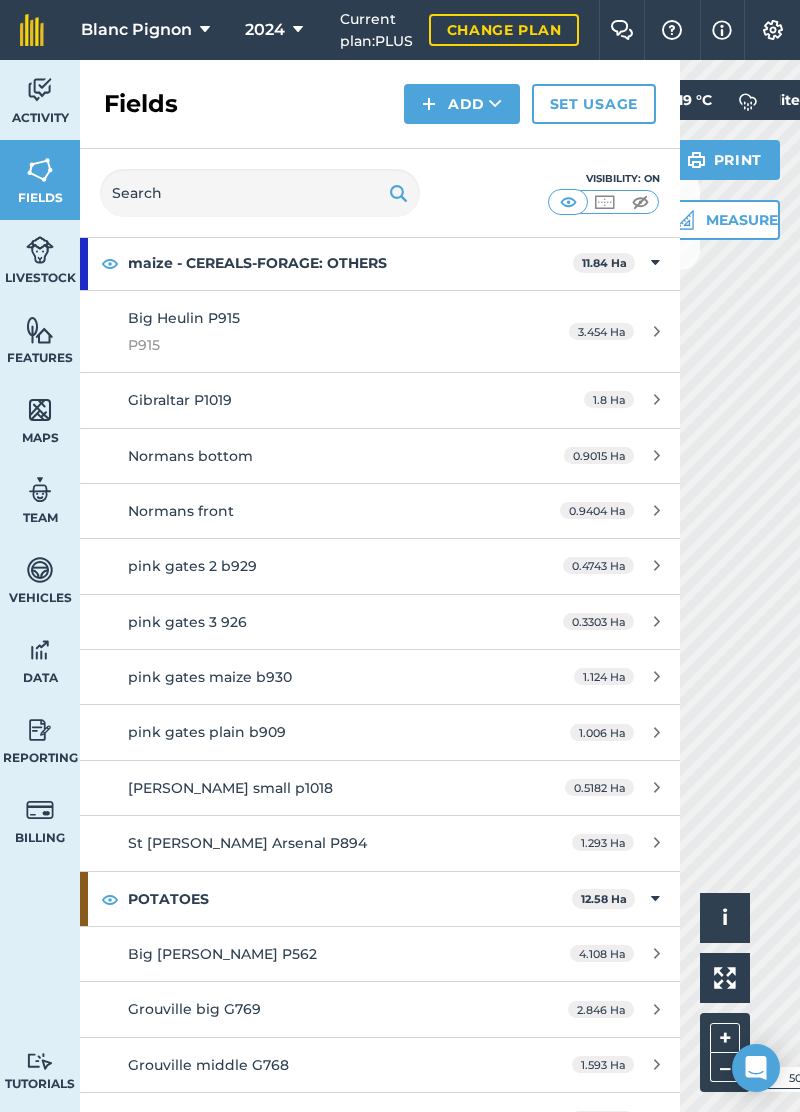 scroll, scrollTop: 3793, scrollLeft: 0, axis: vertical 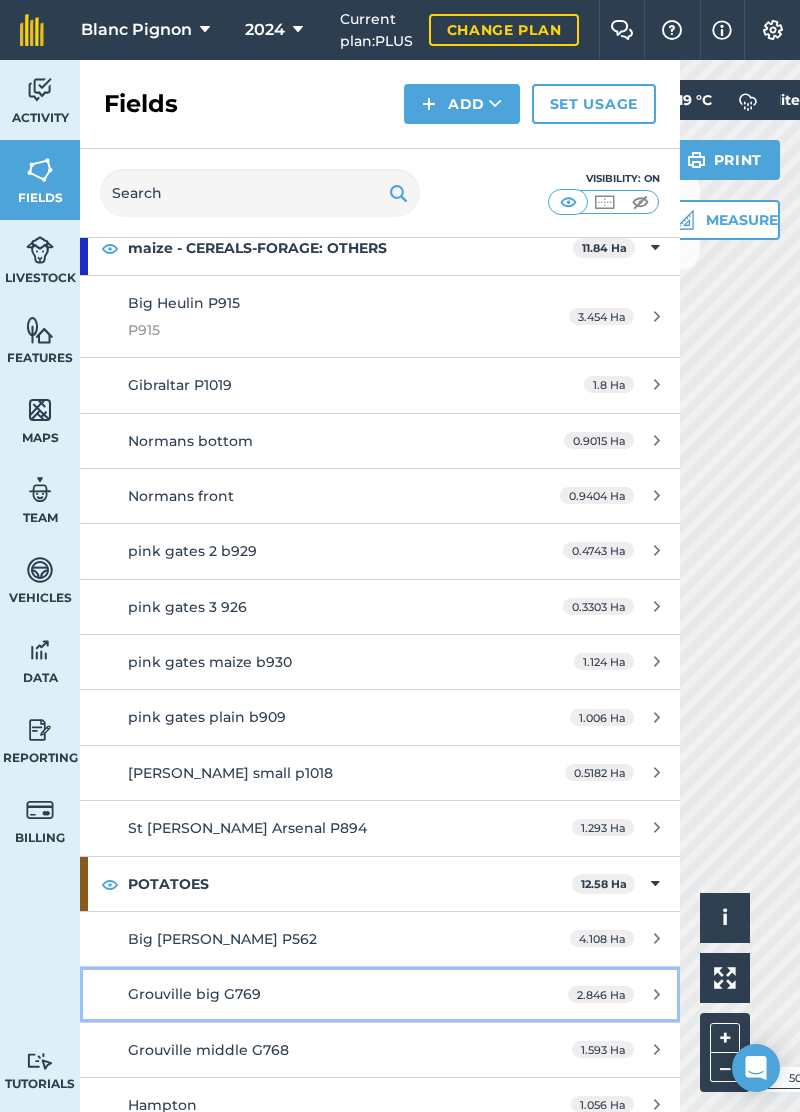 click on "Grouville big G769 2.846   Ha" at bounding box center [380, 994] 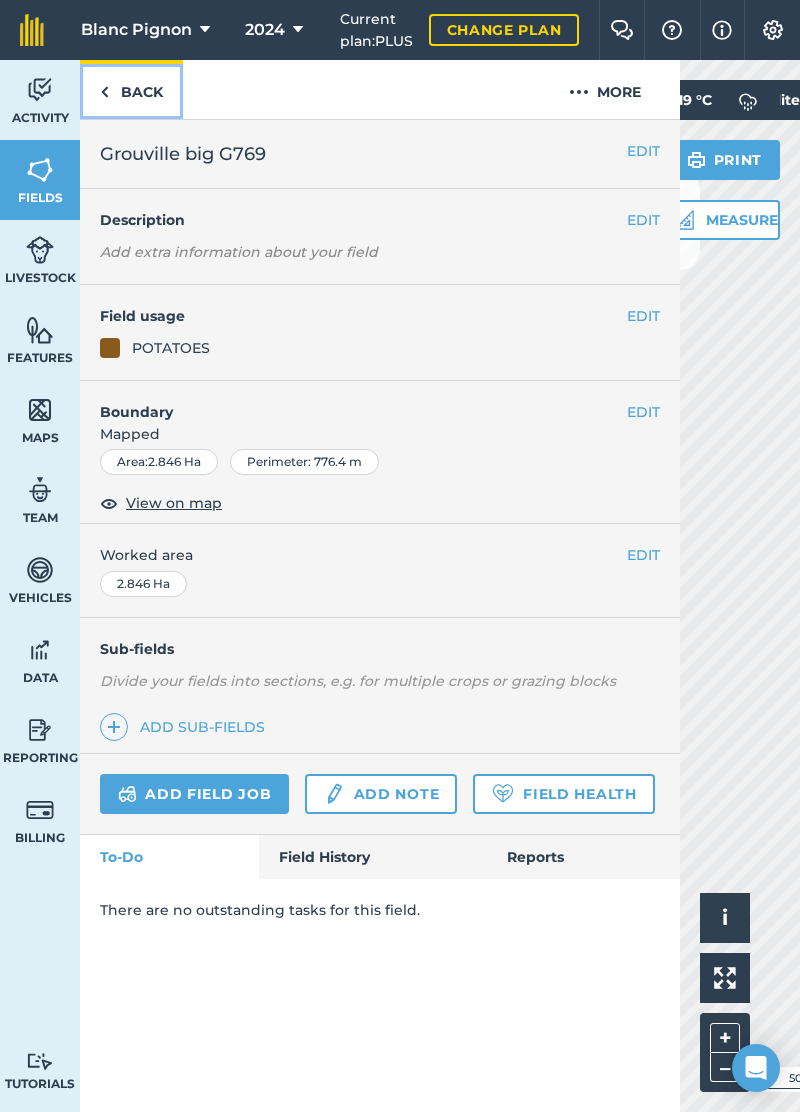 click on "Back" at bounding box center [131, 89] 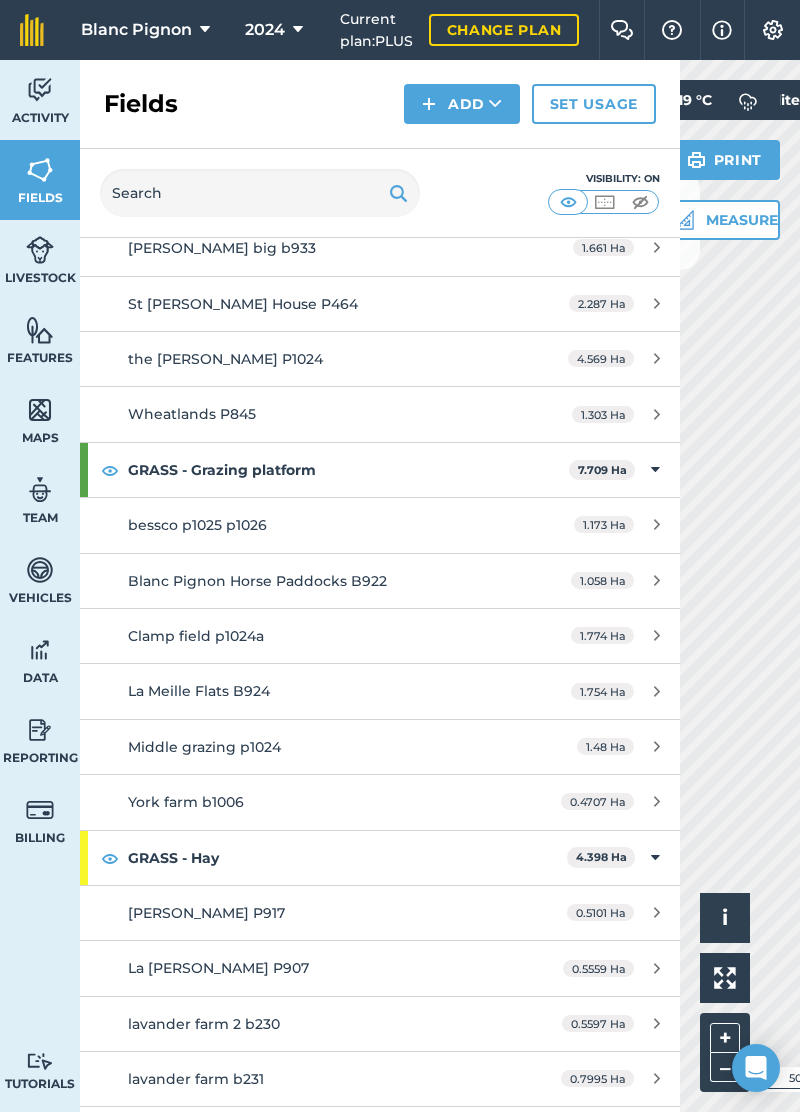 scroll, scrollTop: 2161, scrollLeft: 0, axis: vertical 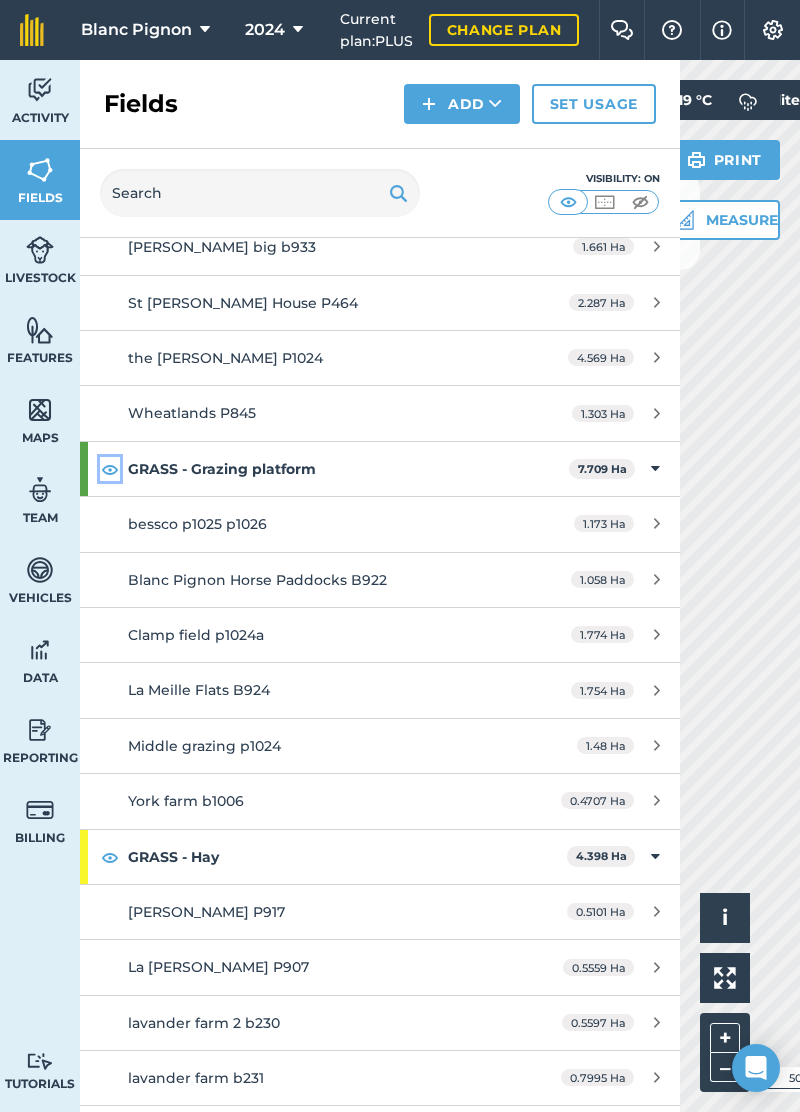 click at bounding box center (110, 469) 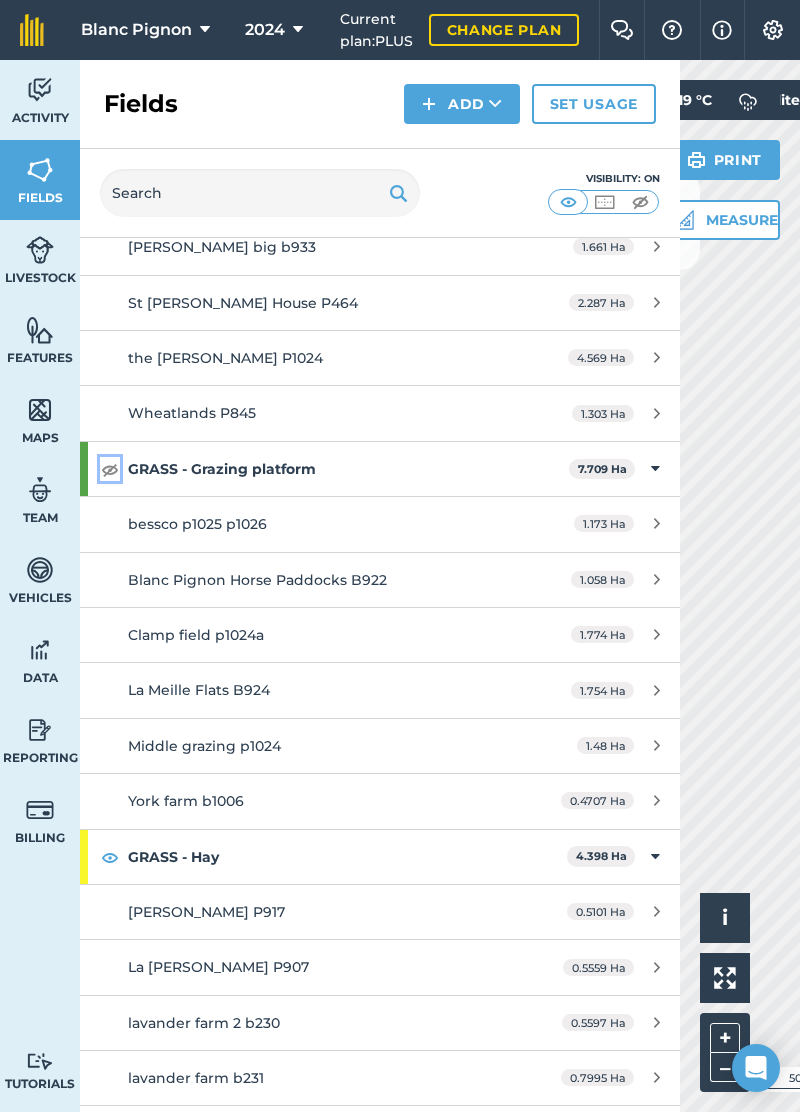 click at bounding box center (110, 469) 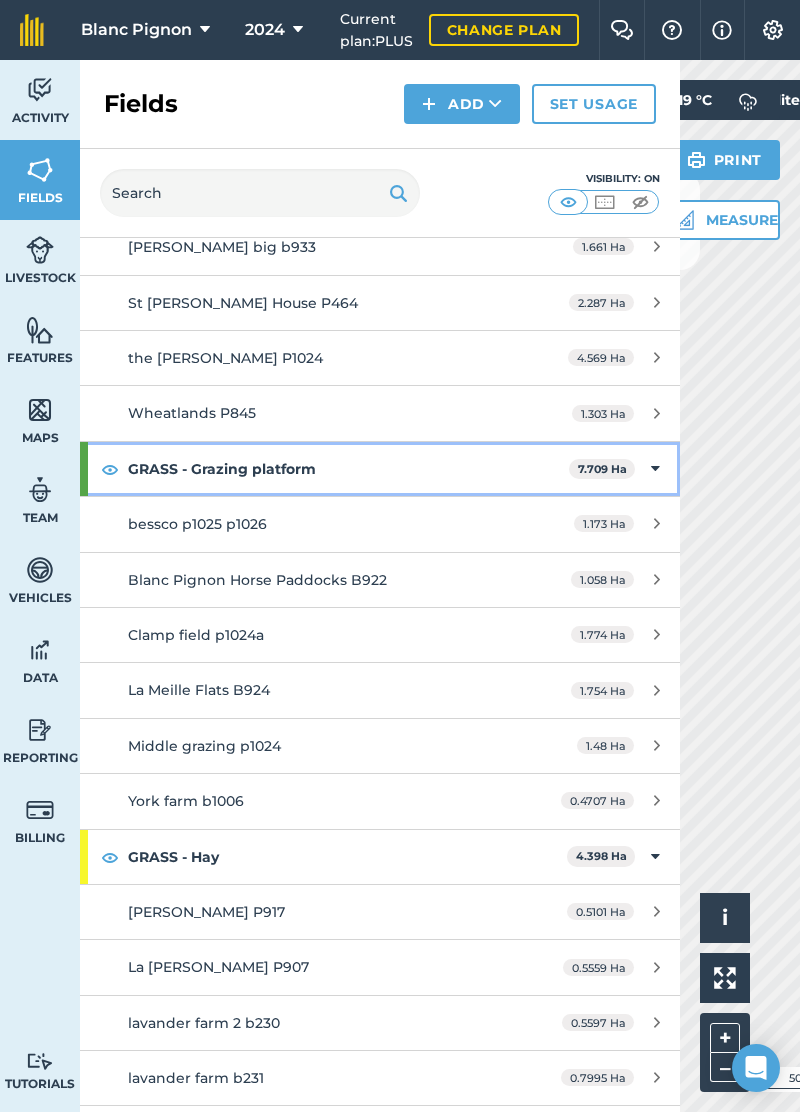click on "GRASS - Grazing platform 7.709   Ha" at bounding box center (380, 469) 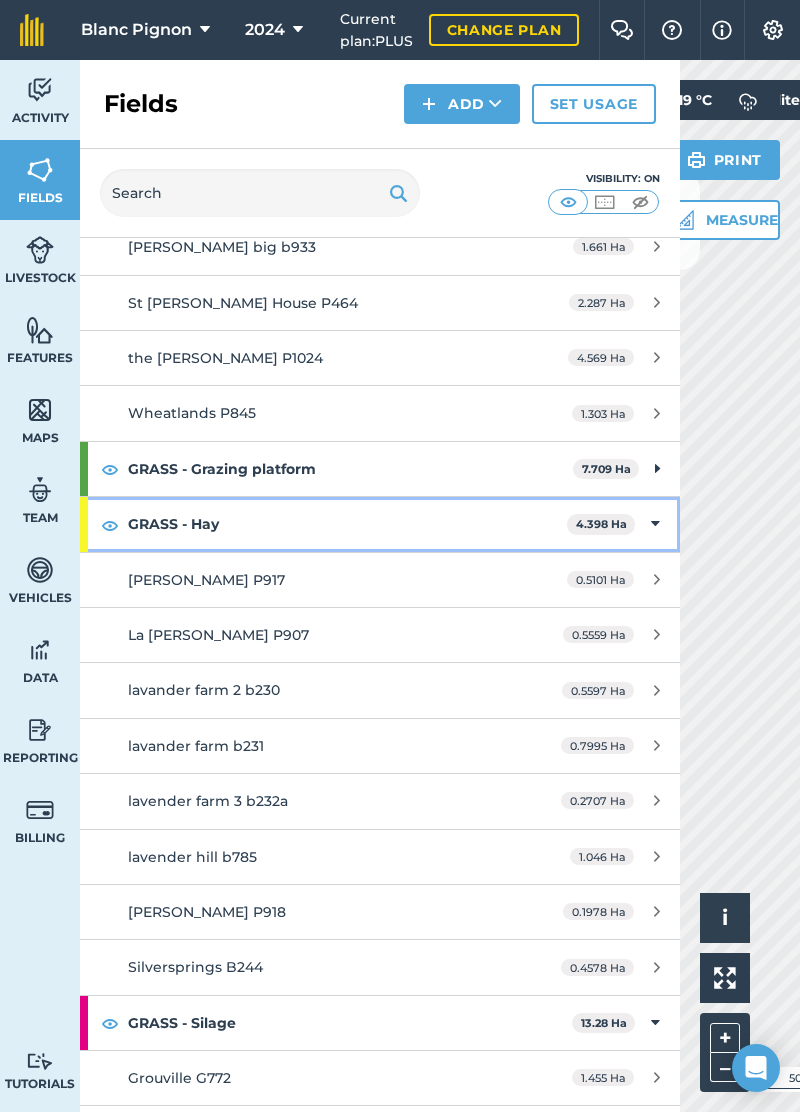 click on "GRASS - Hay 4.398   Ha" at bounding box center (380, 524) 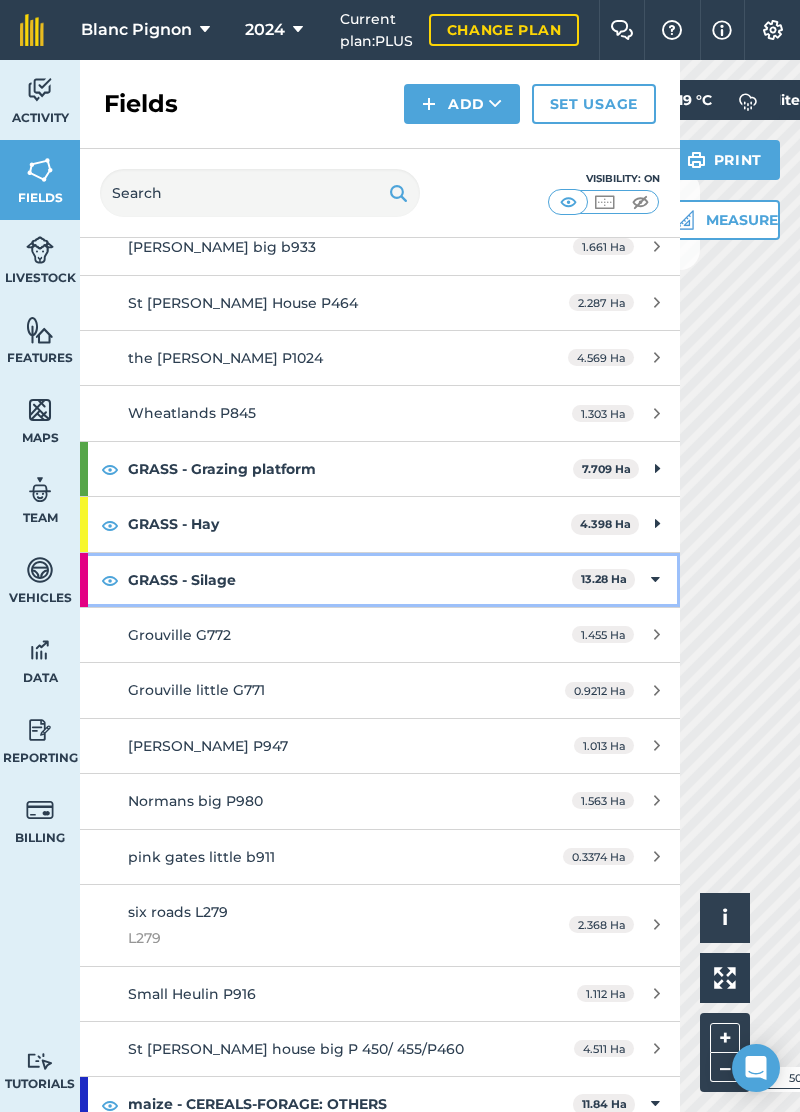 click on "GRASS - Silage 13.28   Ha" at bounding box center (380, 580) 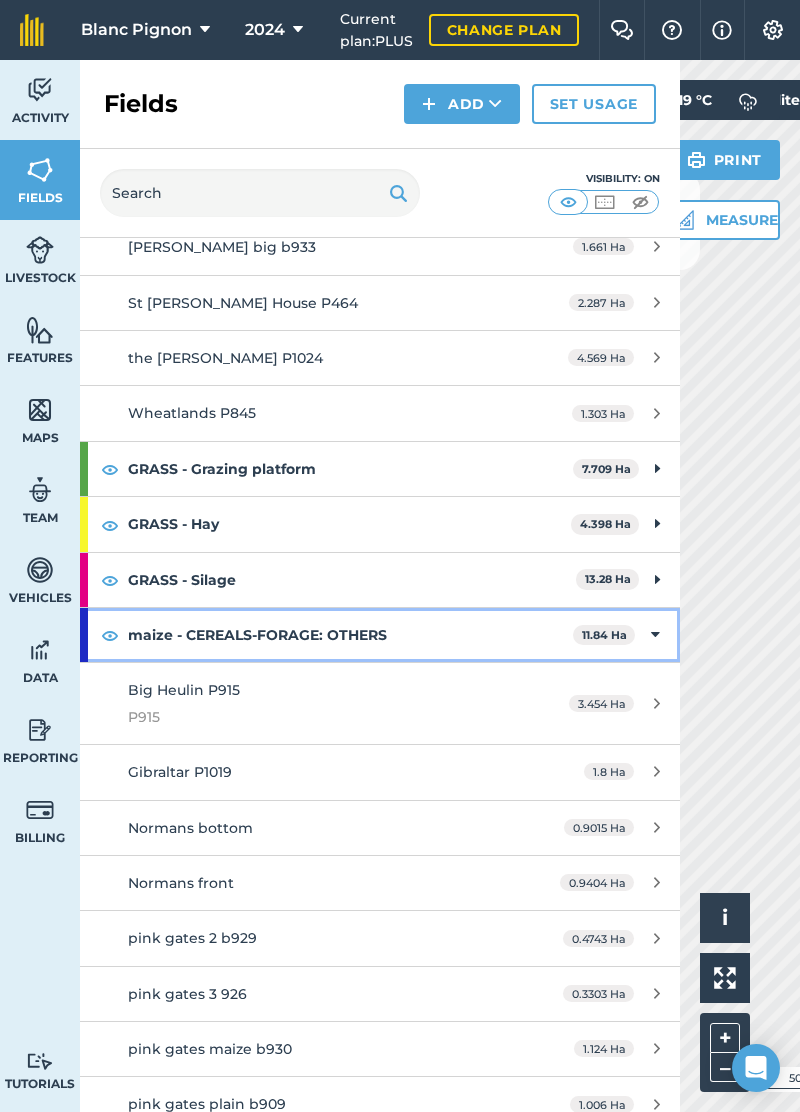 click at bounding box center [655, 635] 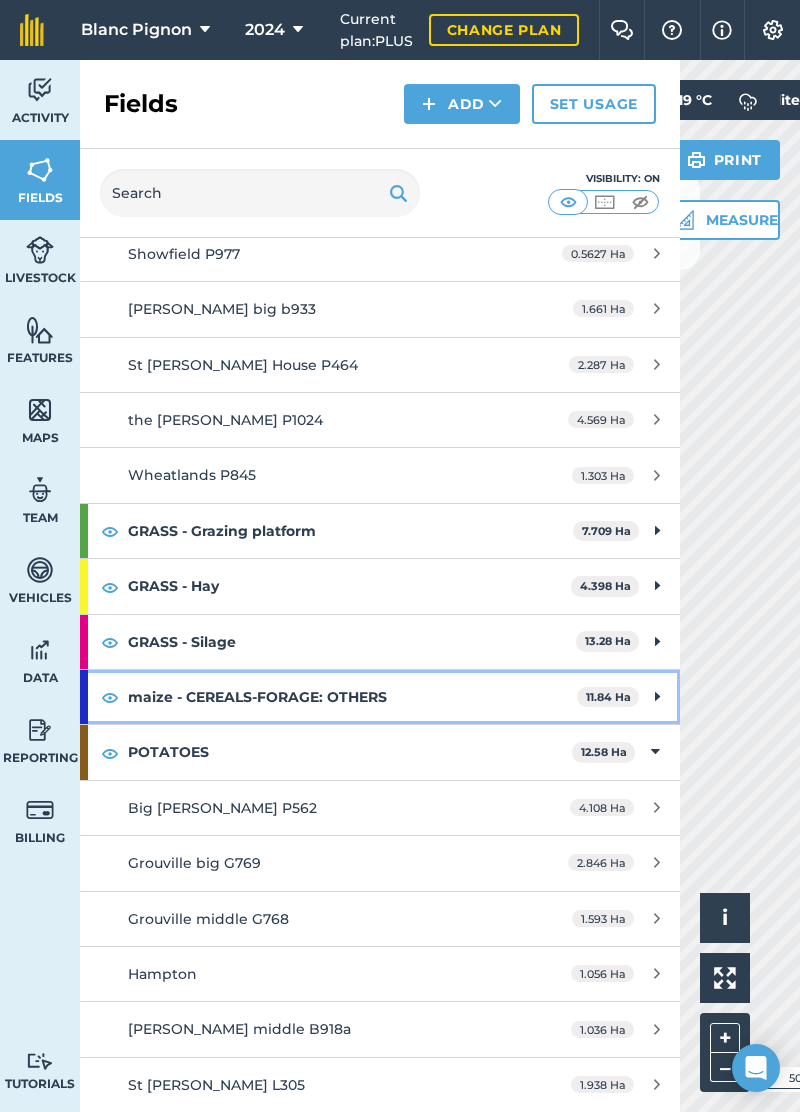 scroll, scrollTop: 1985, scrollLeft: 0, axis: vertical 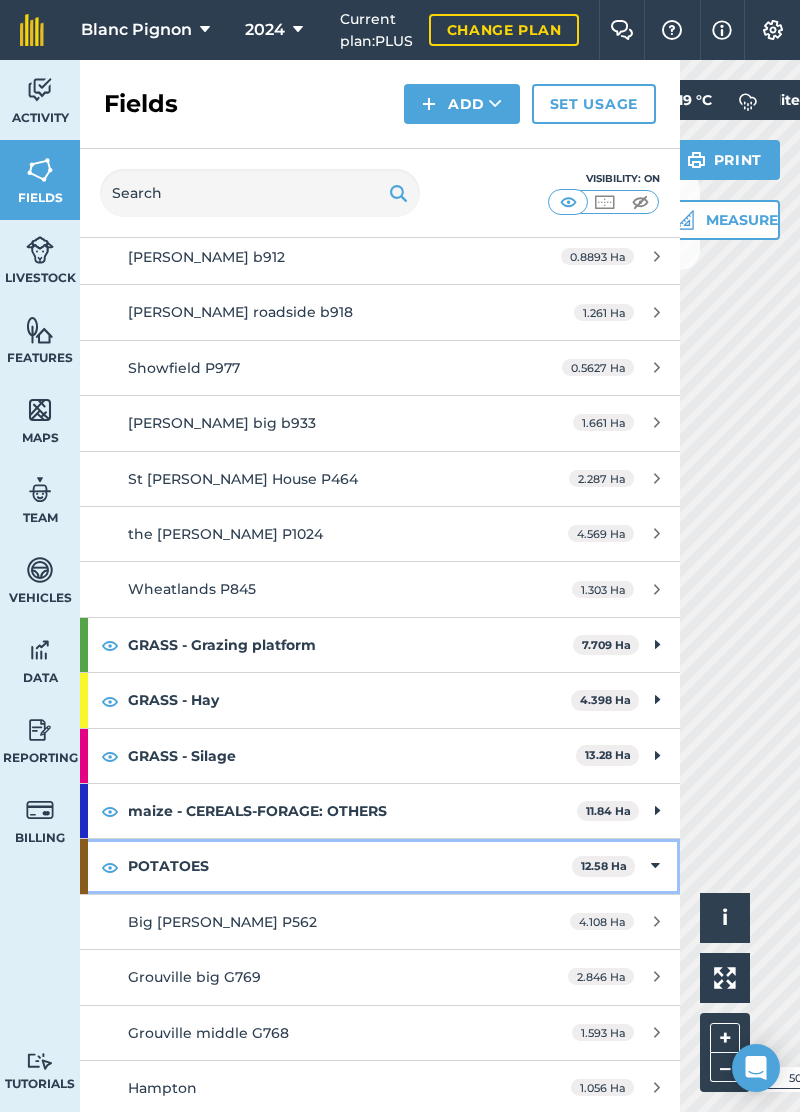 click on "POTATOES 12.58   Ha" at bounding box center (380, 866) 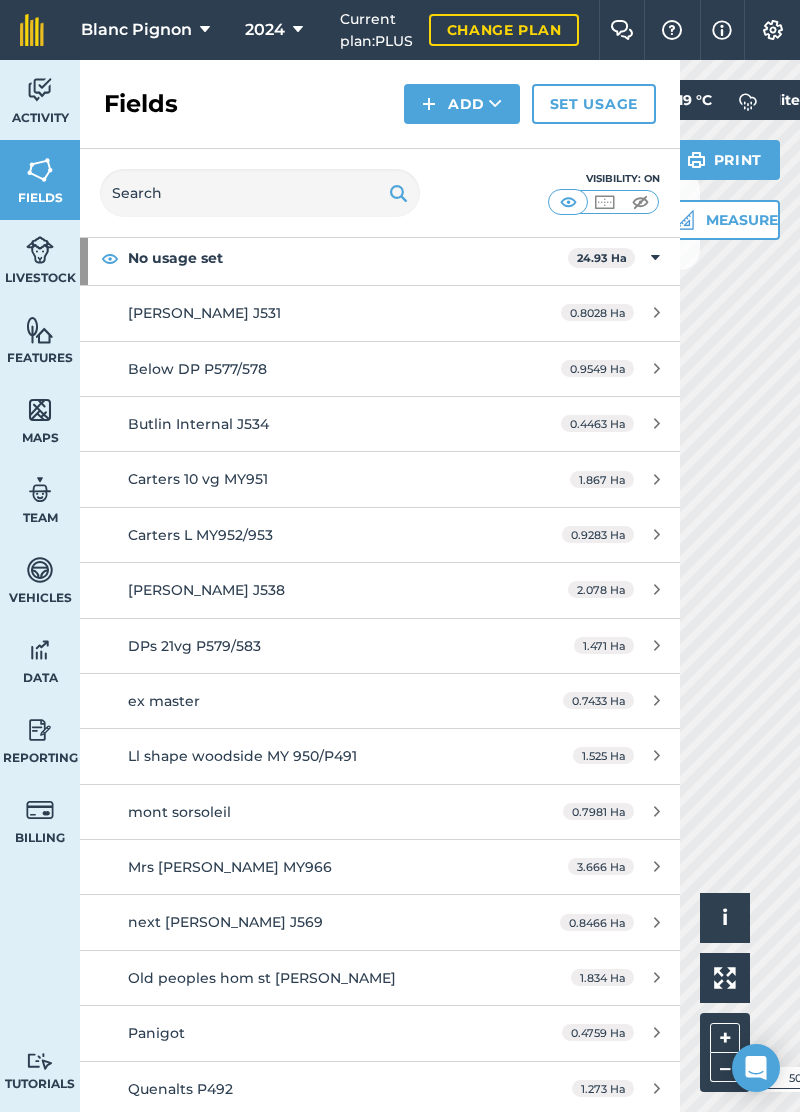 scroll, scrollTop: 0, scrollLeft: 0, axis: both 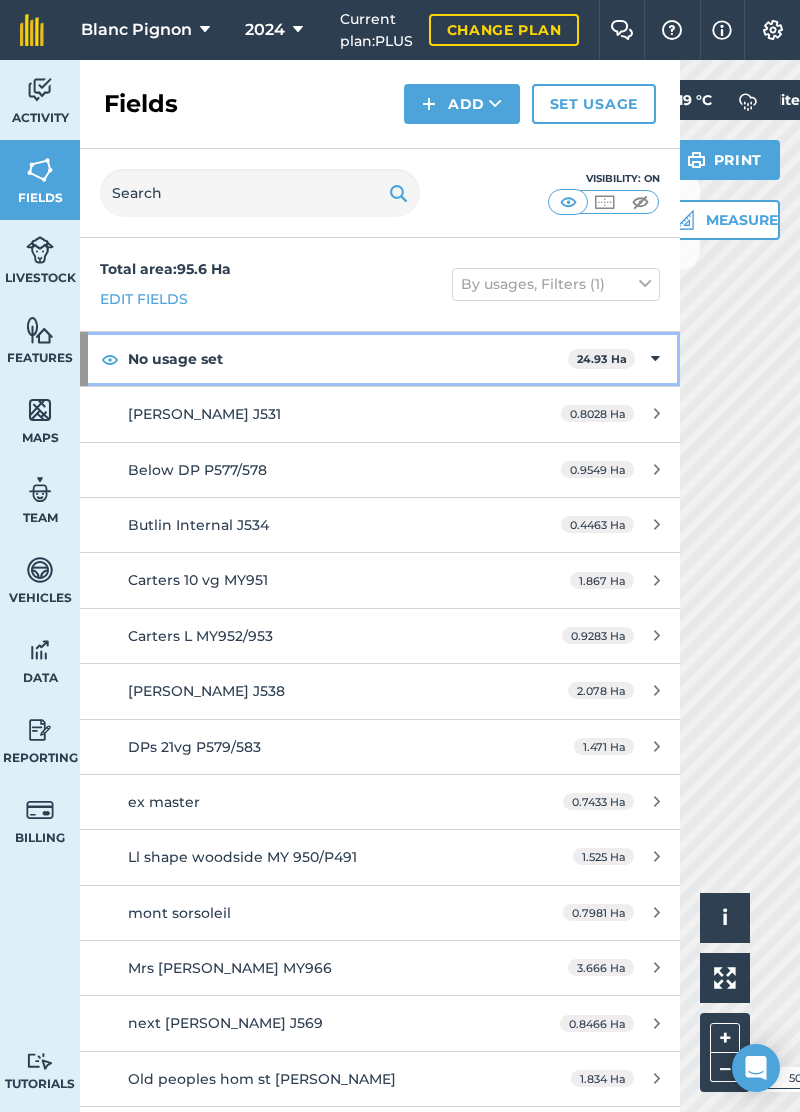click on "No usage set 24.93   Ha" at bounding box center (380, 359) 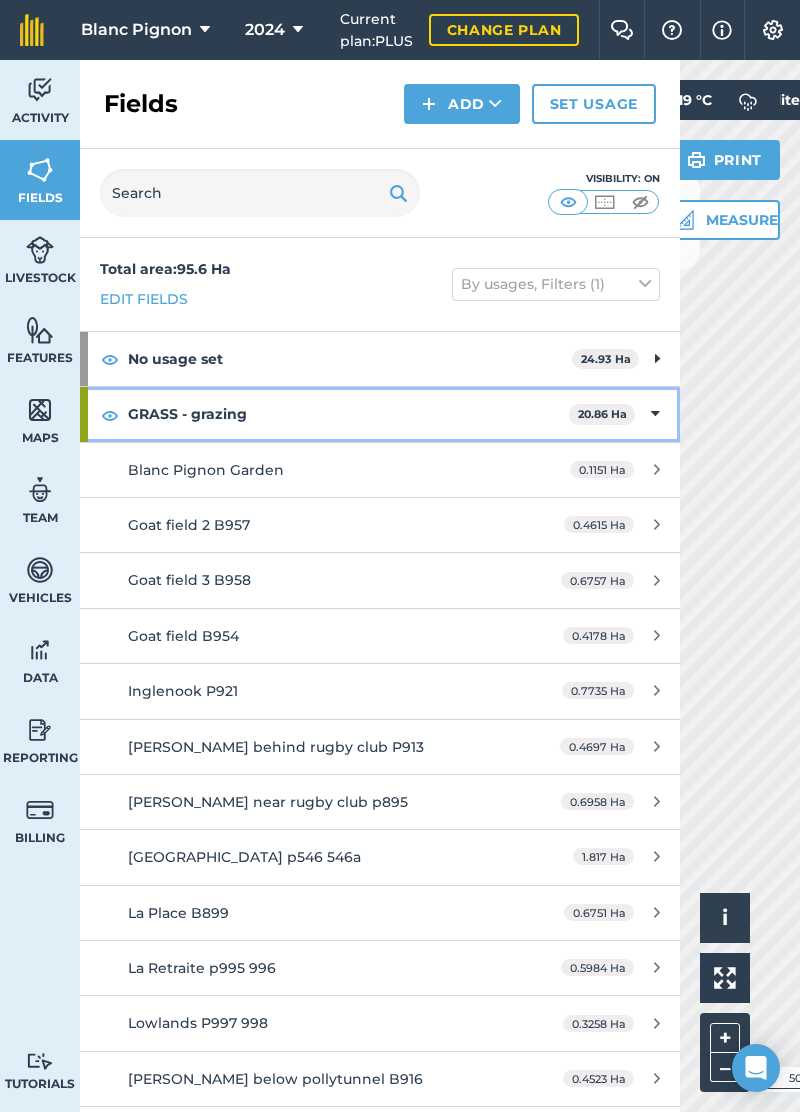 click on "GRASS - grazing 20.86   Ha" at bounding box center (380, 414) 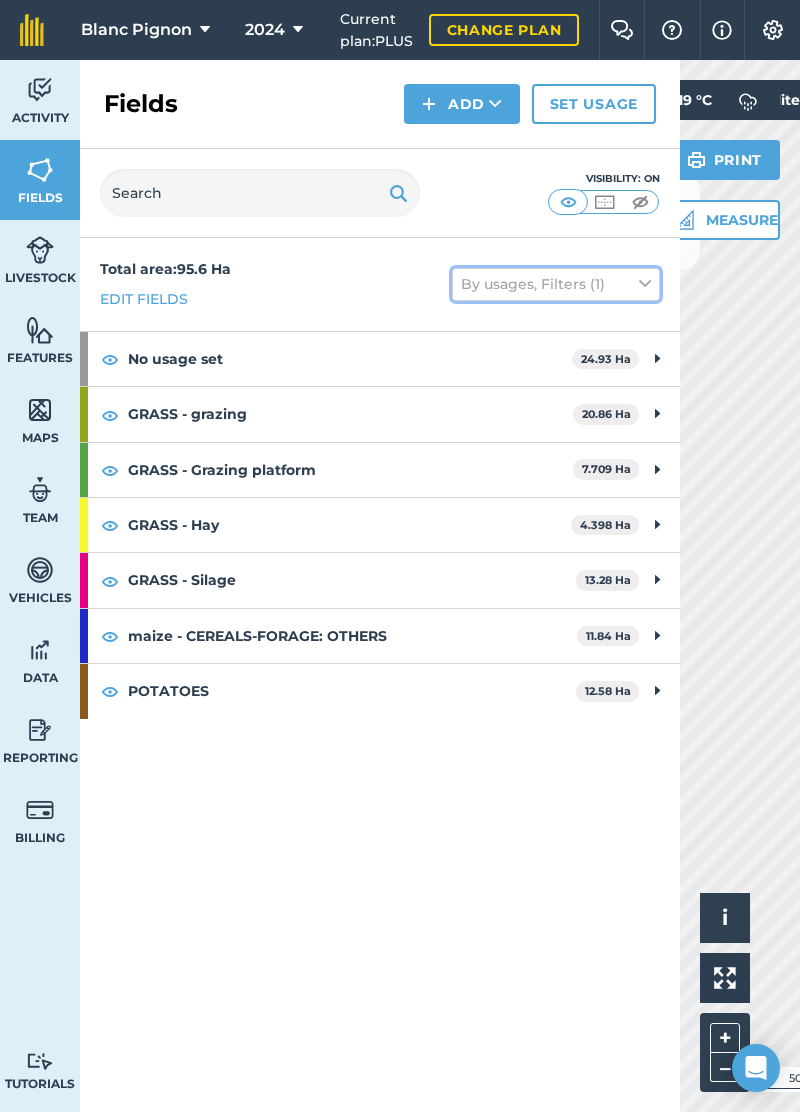 click on "By usages, Filters (1)" at bounding box center (556, 284) 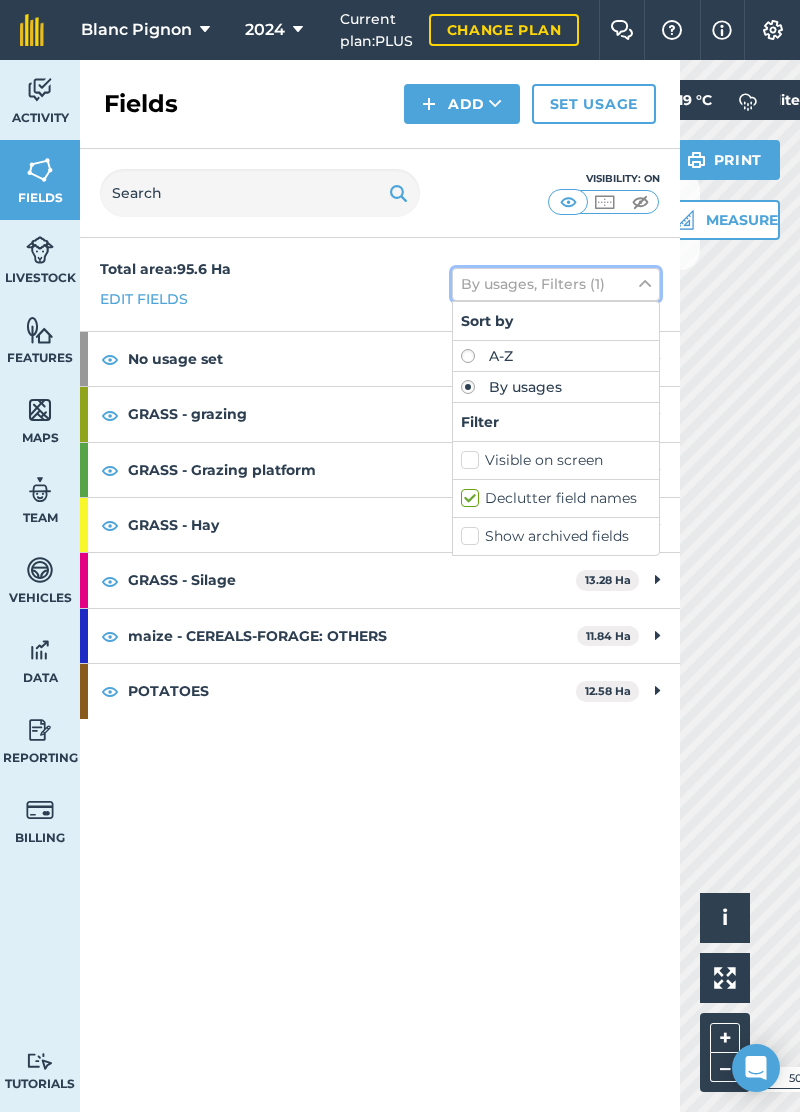 scroll, scrollTop: 22, scrollLeft: 0, axis: vertical 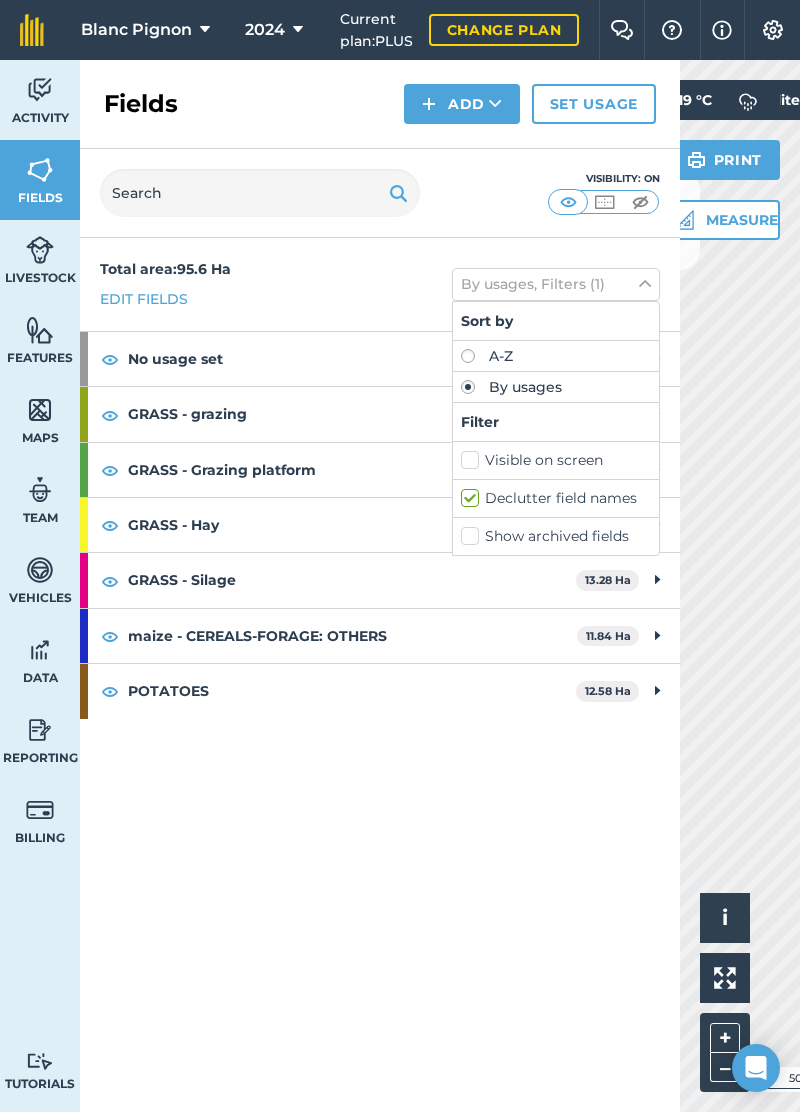 click on "Show archived fields" at bounding box center (556, 536) 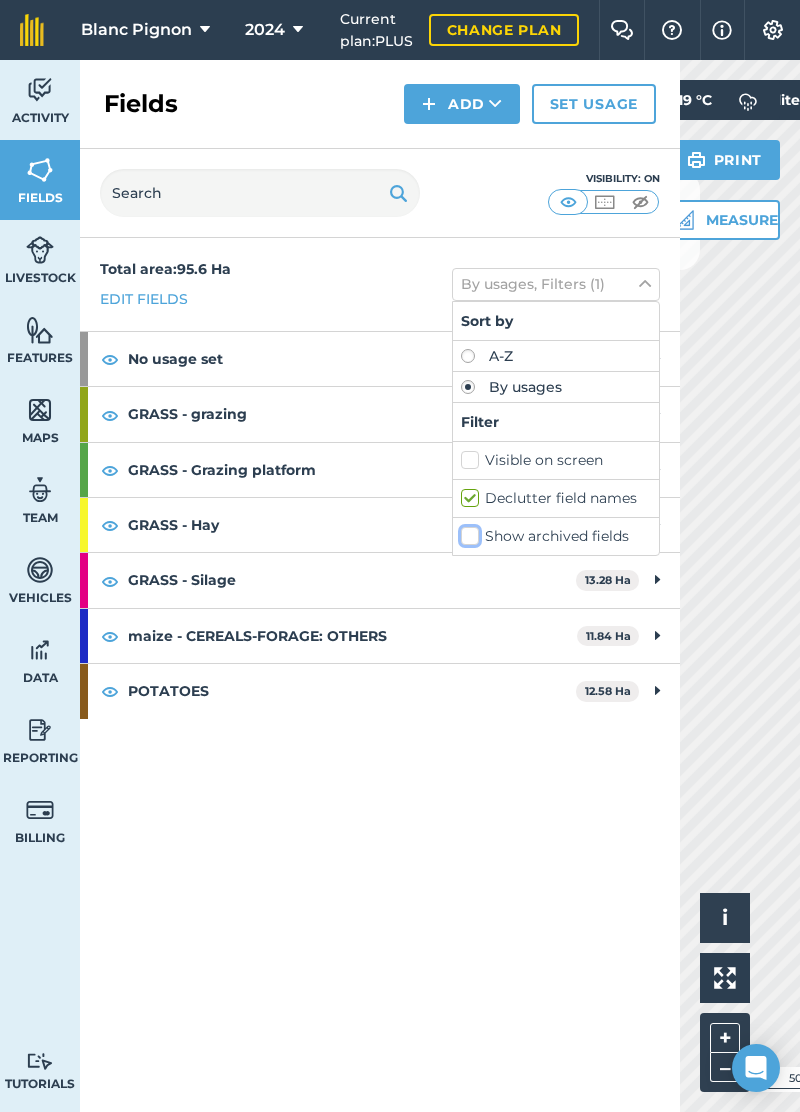 click on "Show archived fields" at bounding box center (467, 532) 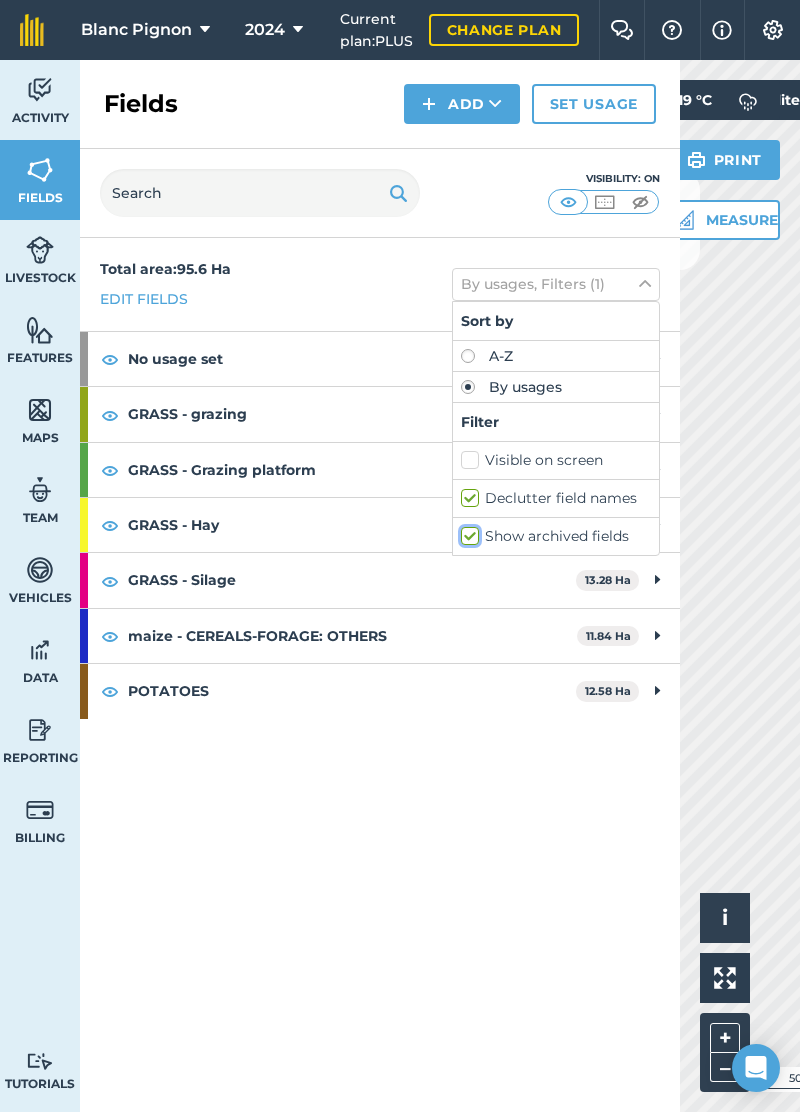 checkbox on "true" 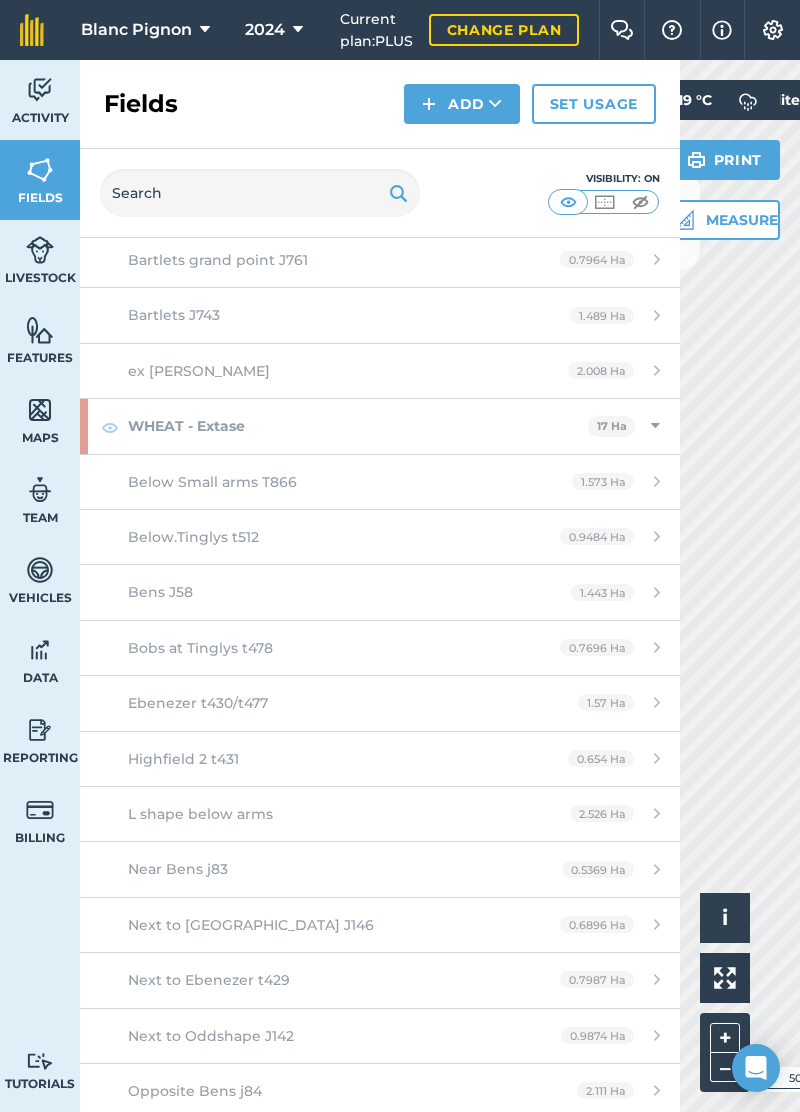 scroll, scrollTop: 766, scrollLeft: 0, axis: vertical 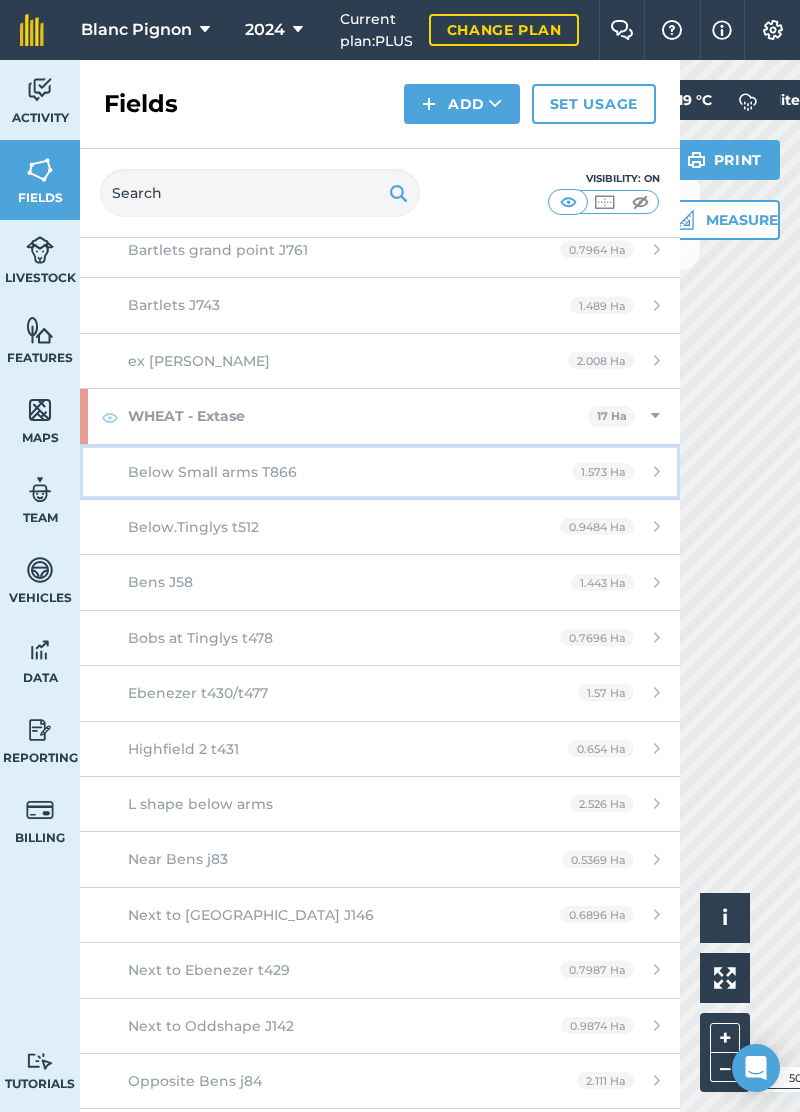 click on "1.573   Ha" at bounding box center (603, 471) 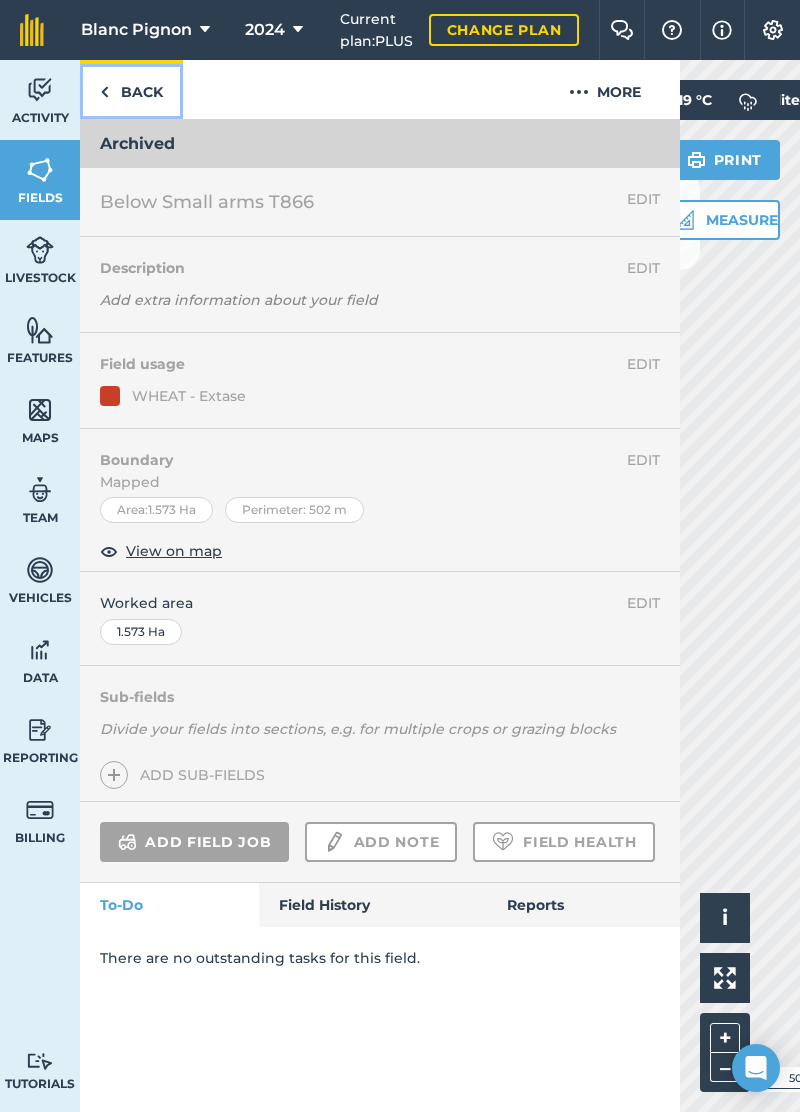 click on "Back" at bounding box center (131, 89) 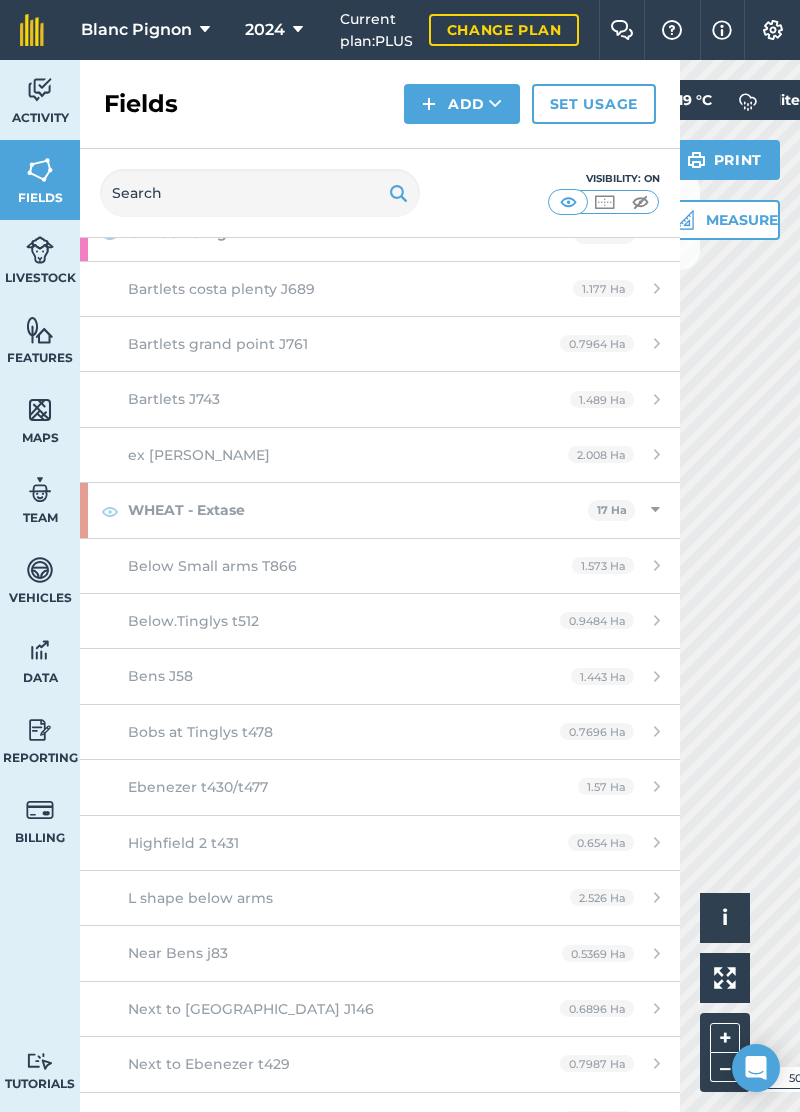 scroll, scrollTop: 766, scrollLeft: 0, axis: vertical 